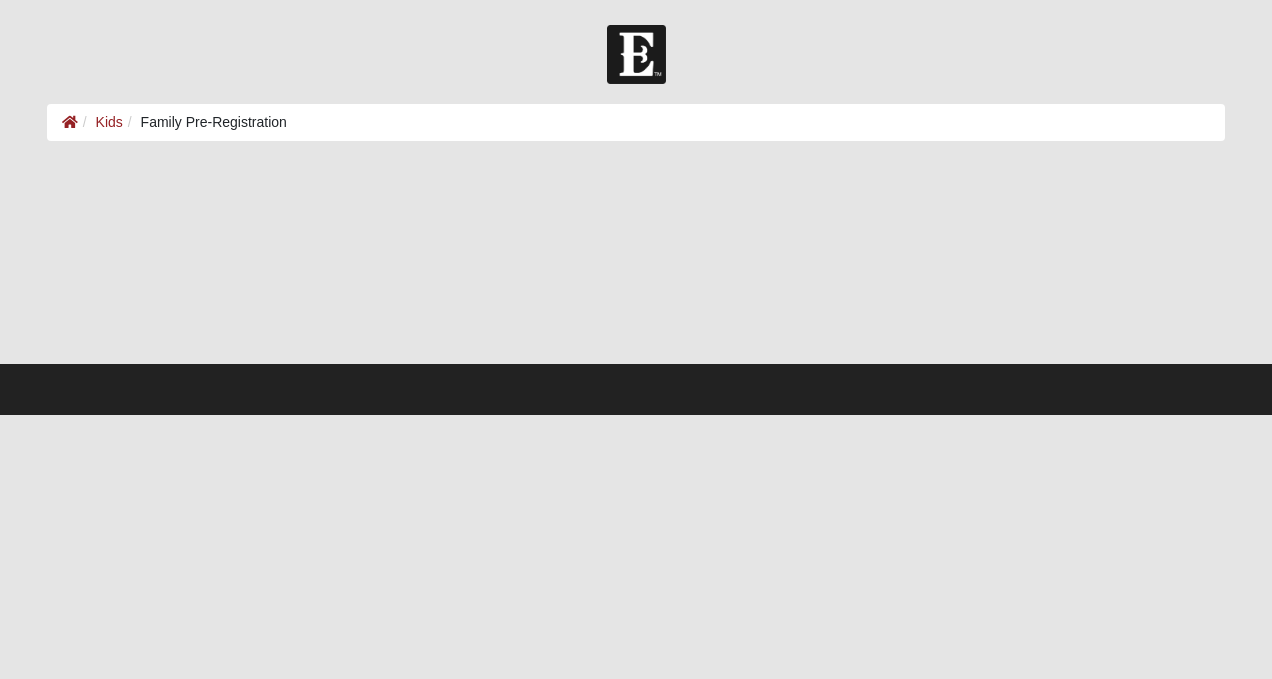 scroll, scrollTop: 0, scrollLeft: 0, axis: both 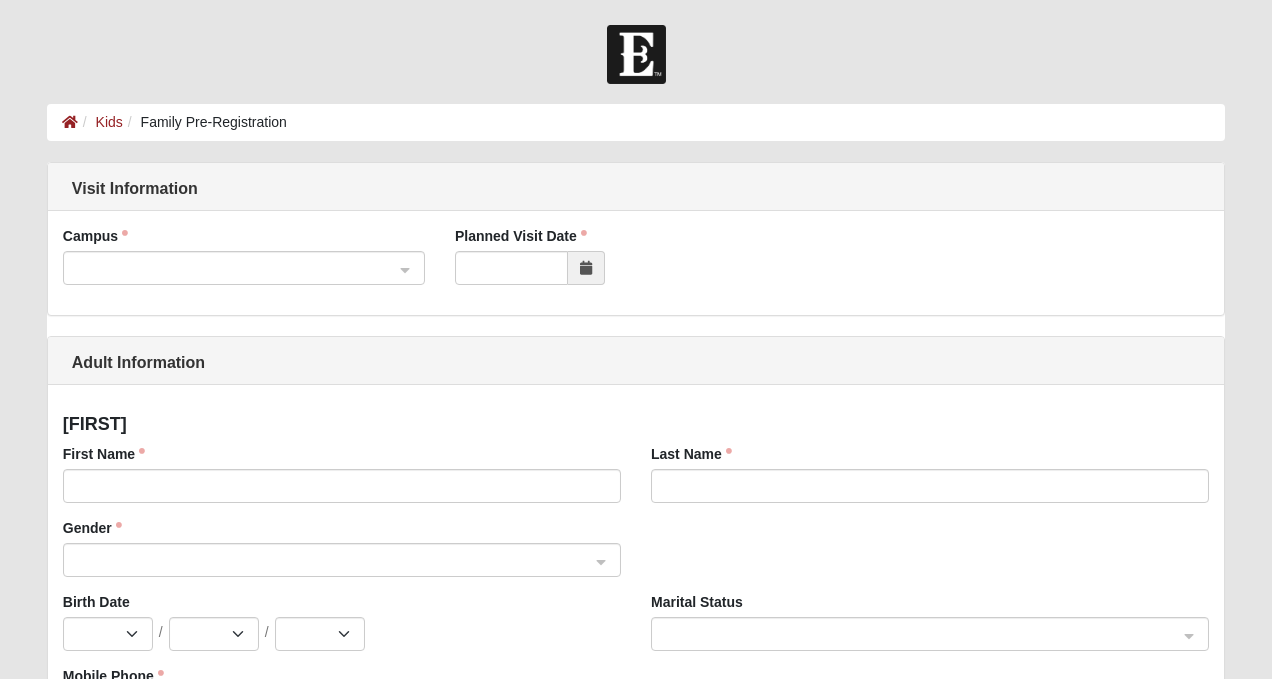 click 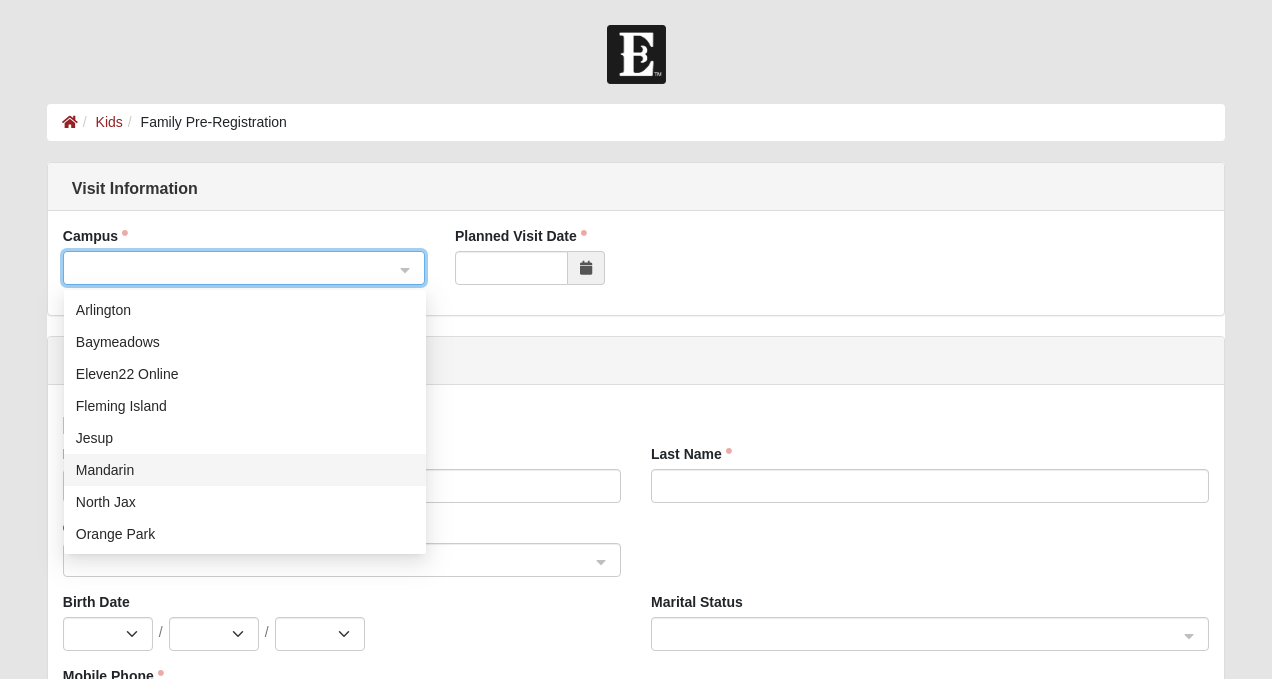 scroll, scrollTop: 256, scrollLeft: 0, axis: vertical 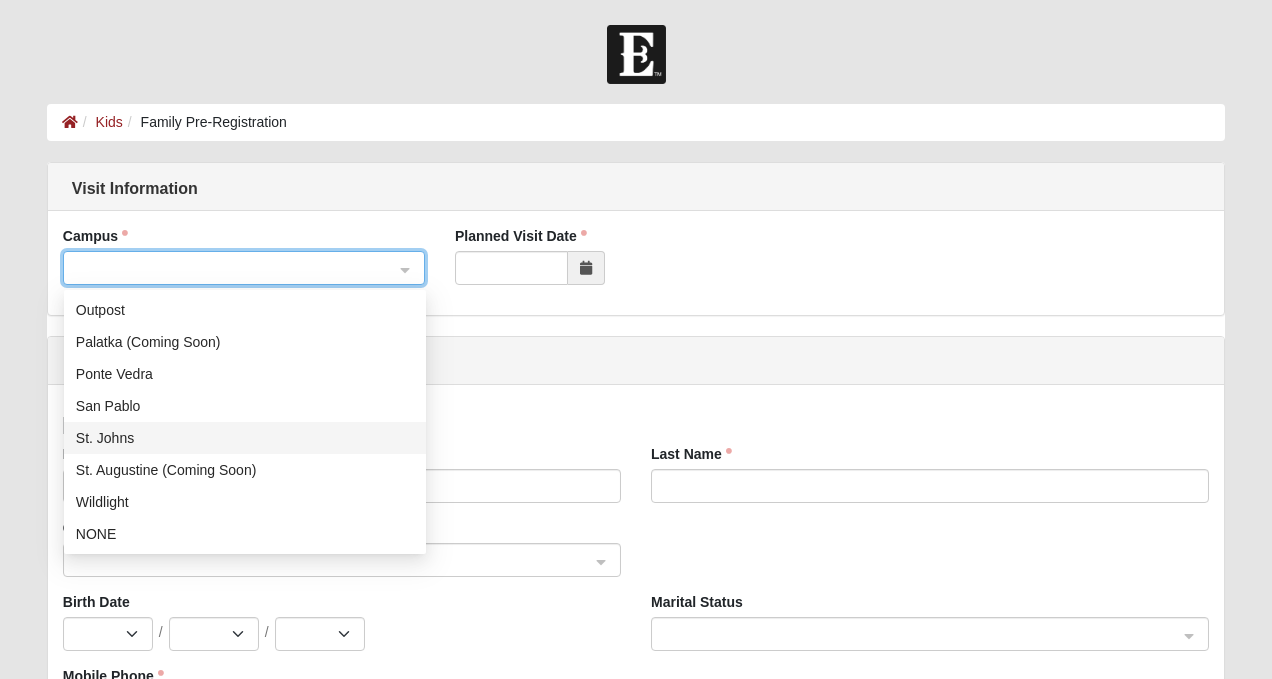 click on "St. Johns" at bounding box center (245, 438) 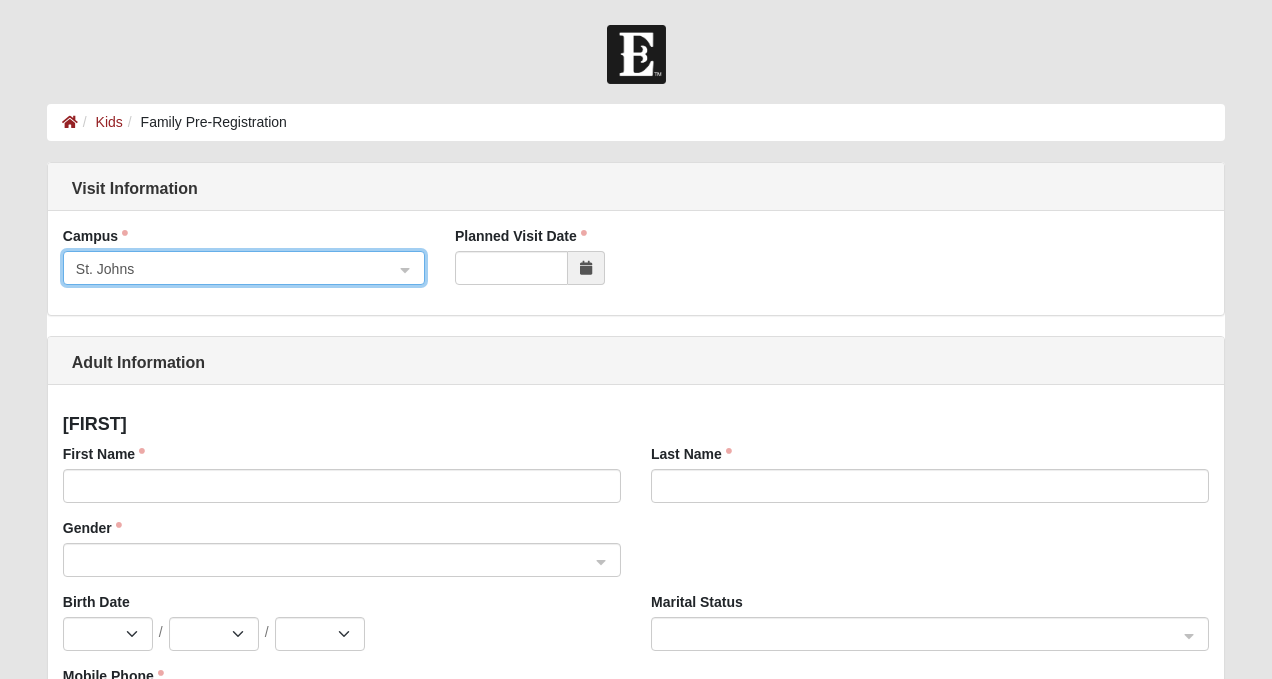 click at bounding box center [586, 268] 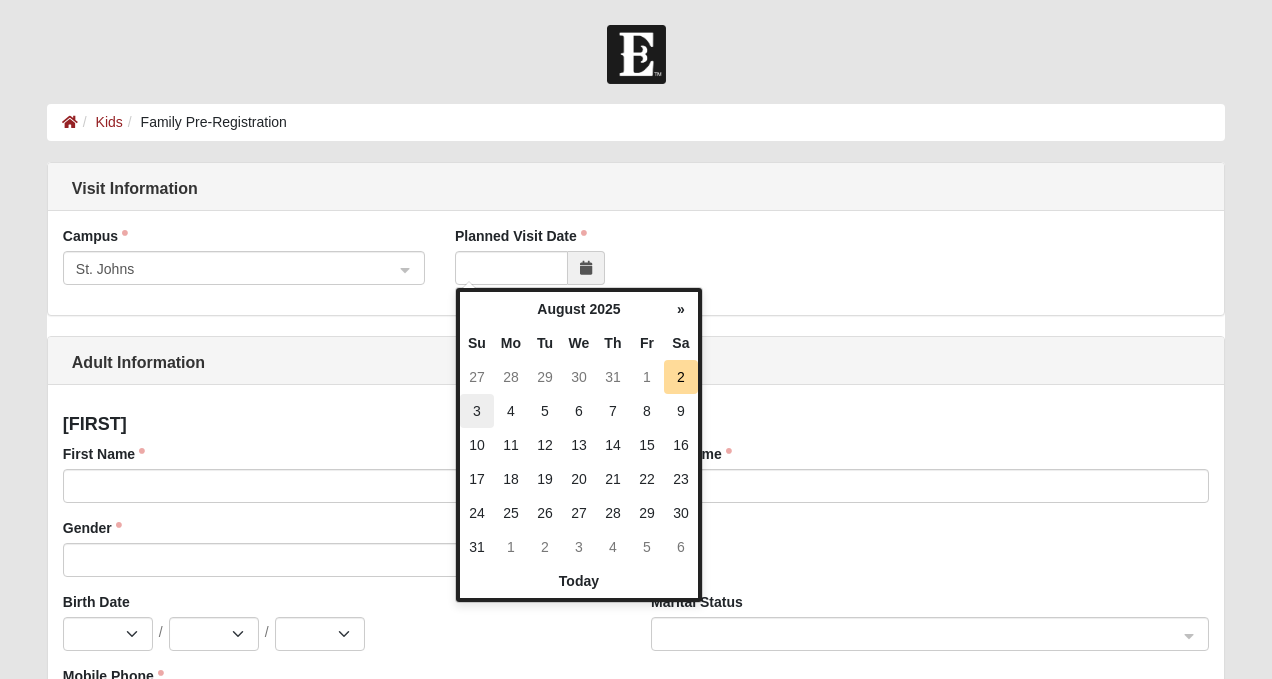 click on "3" at bounding box center [477, 411] 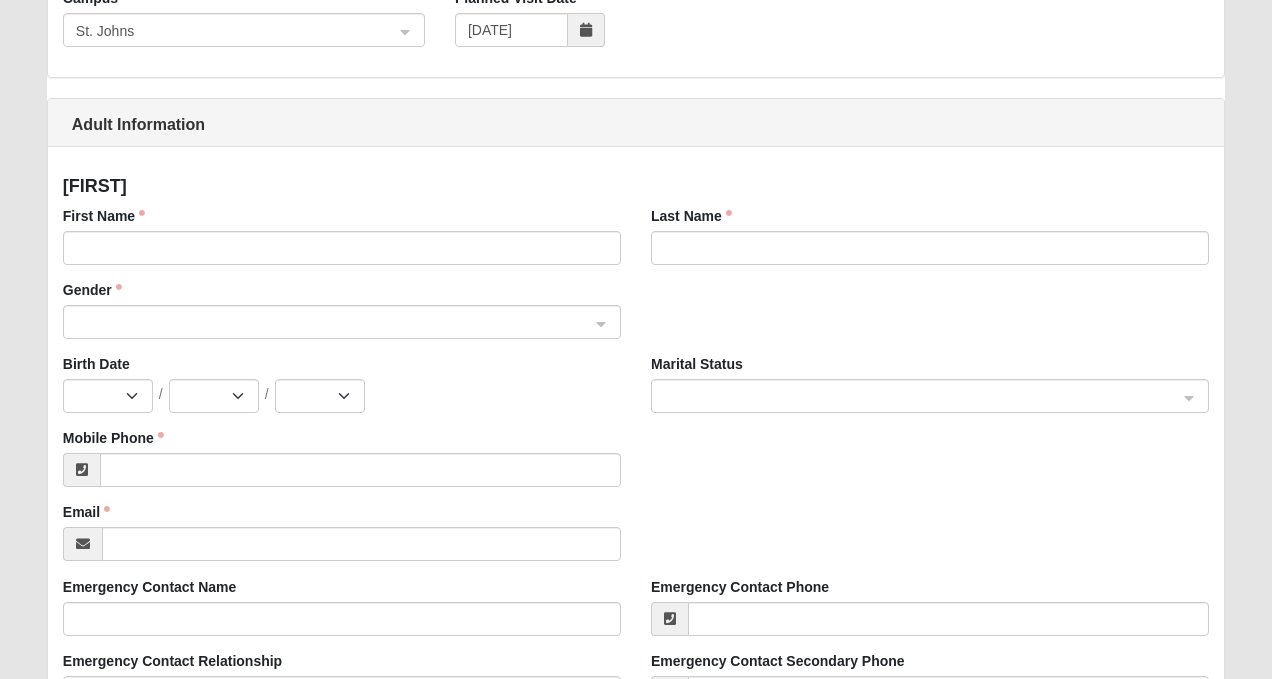 scroll, scrollTop: 244, scrollLeft: 0, axis: vertical 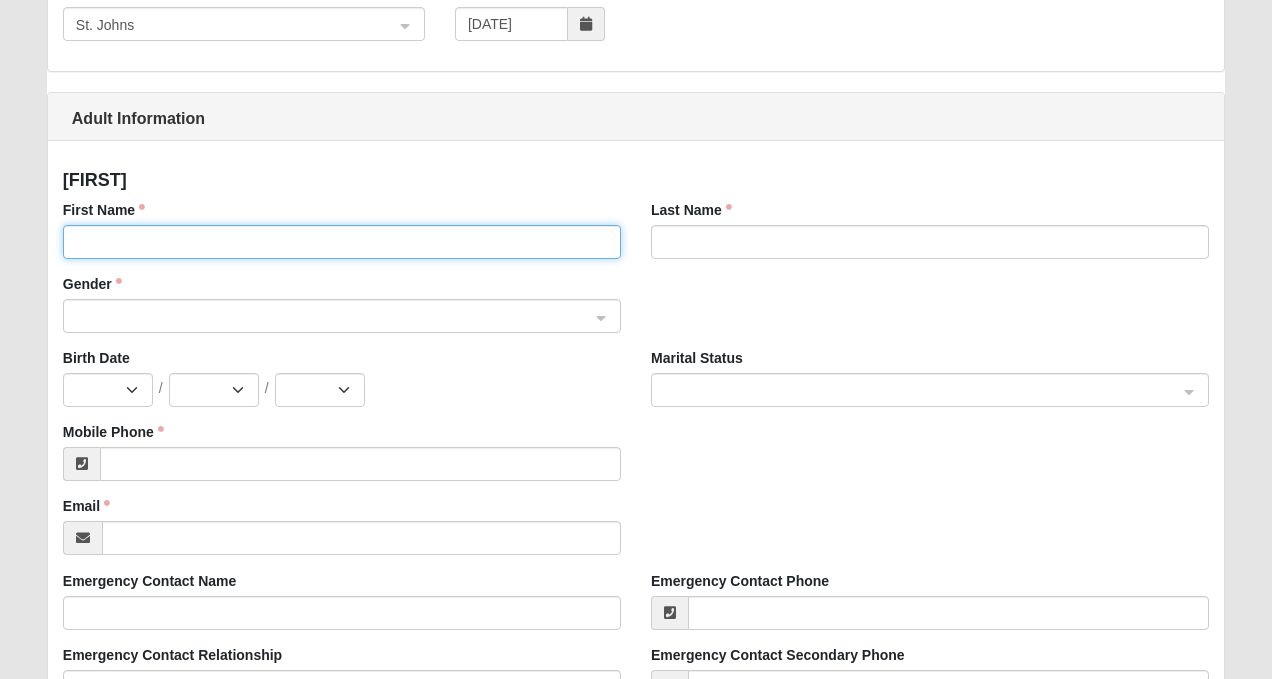 click on "First Name" 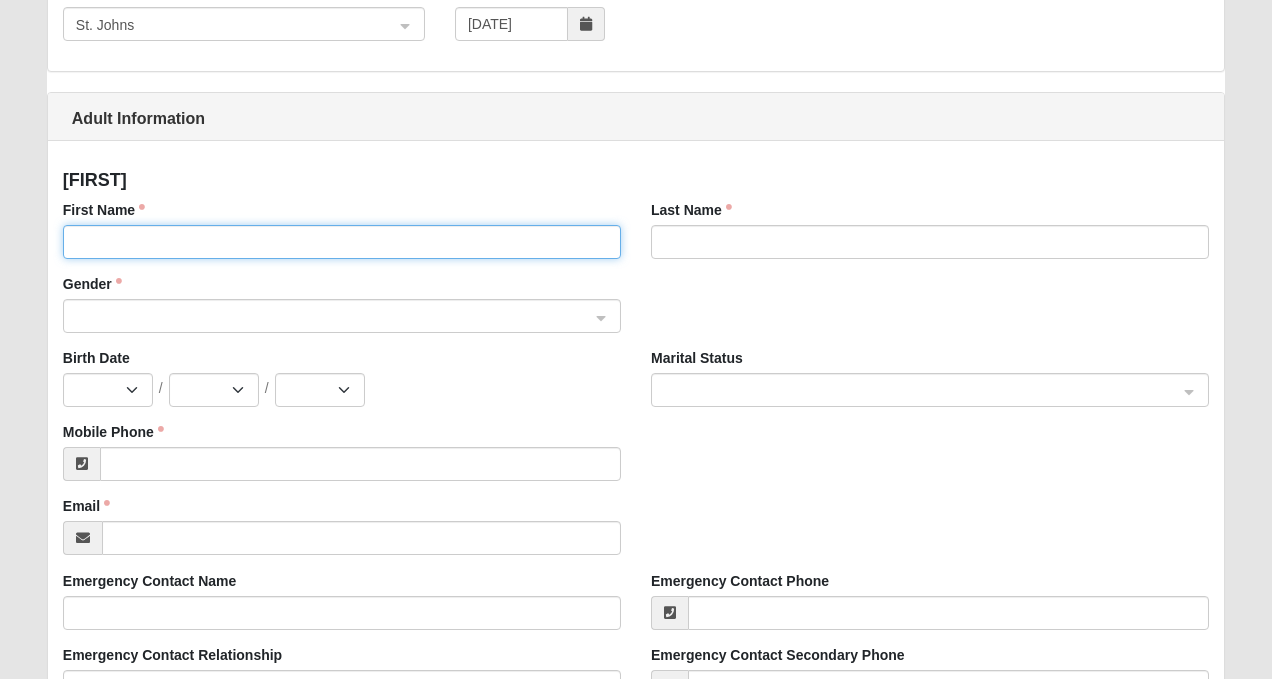 type on "[FIRST]" 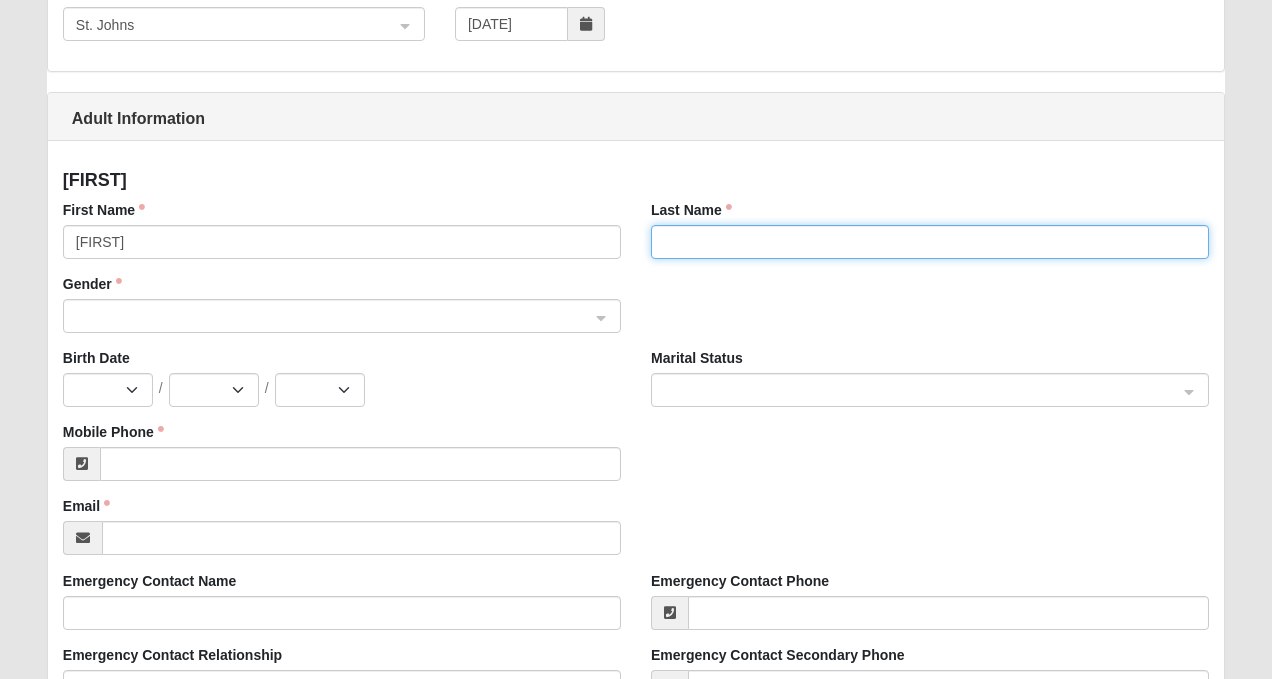 type on "[LAST]" 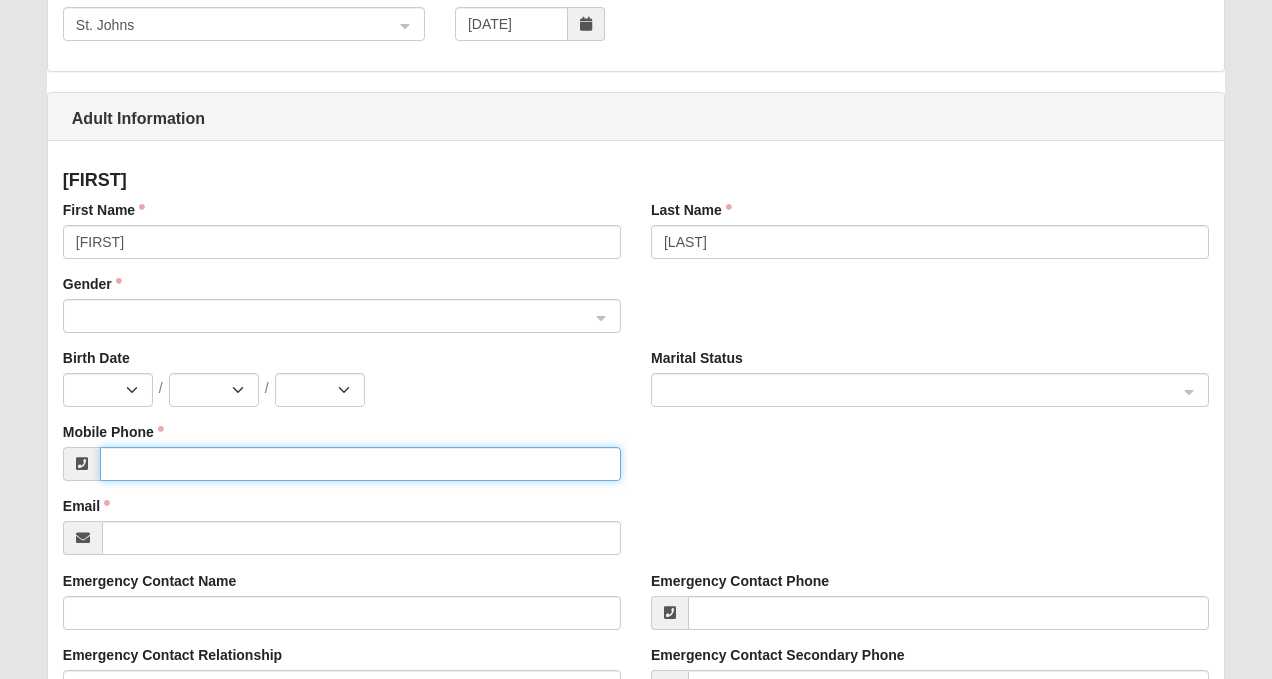 type on "[PHONE]" 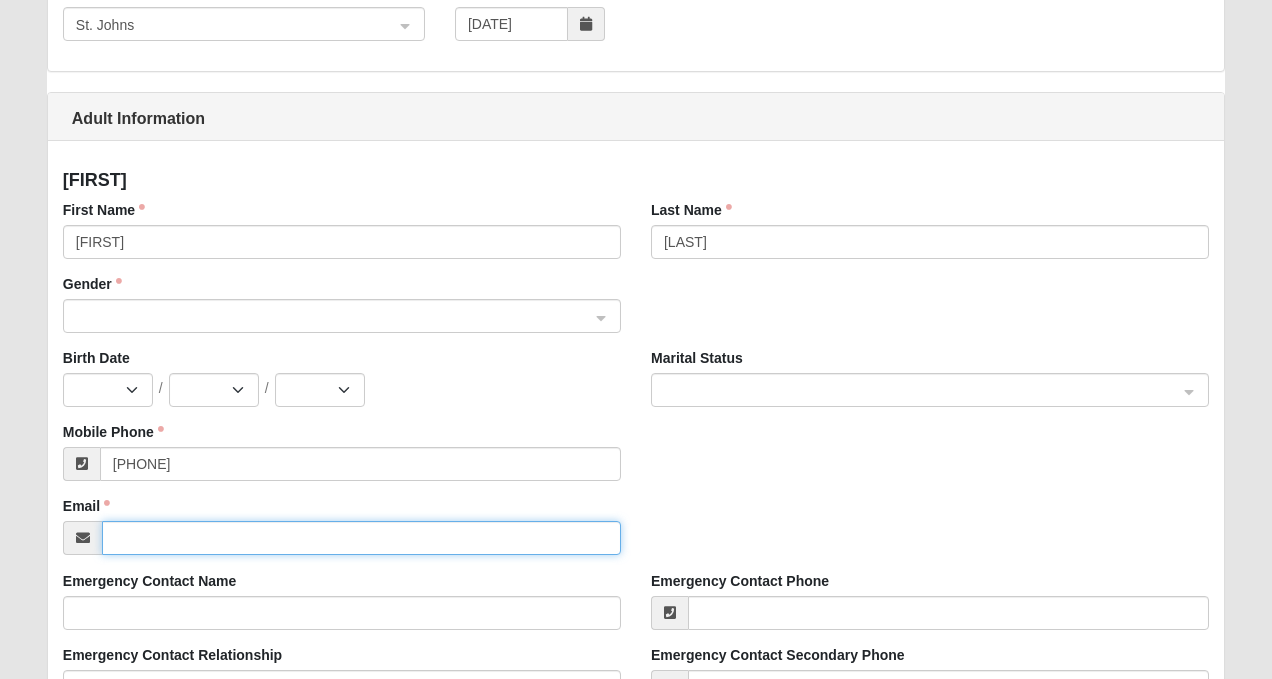 type on "[EMAIL]" 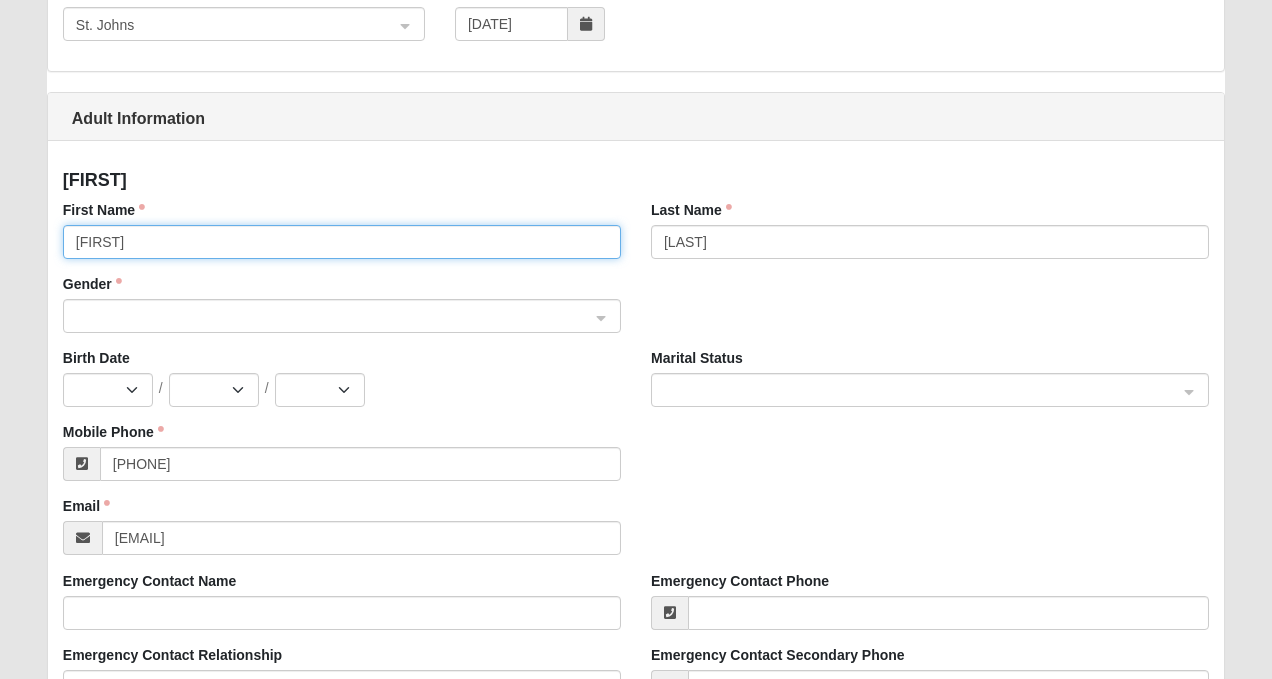 click 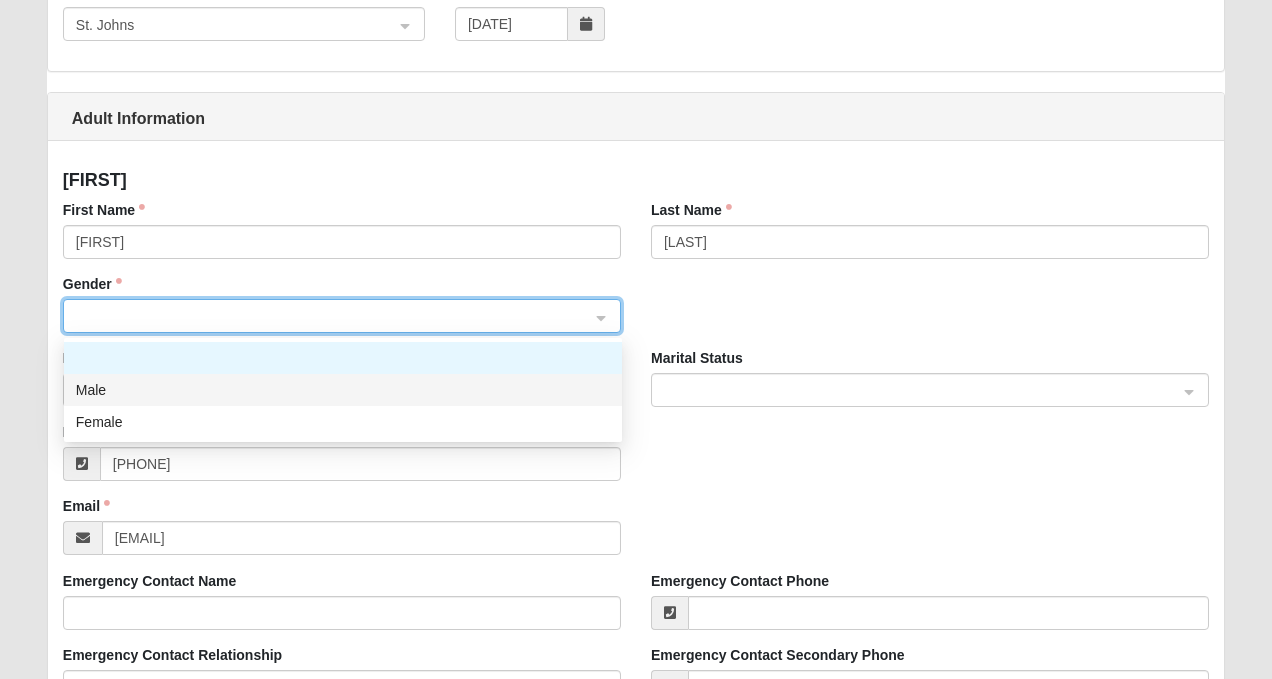 click on "Male" at bounding box center [343, 390] 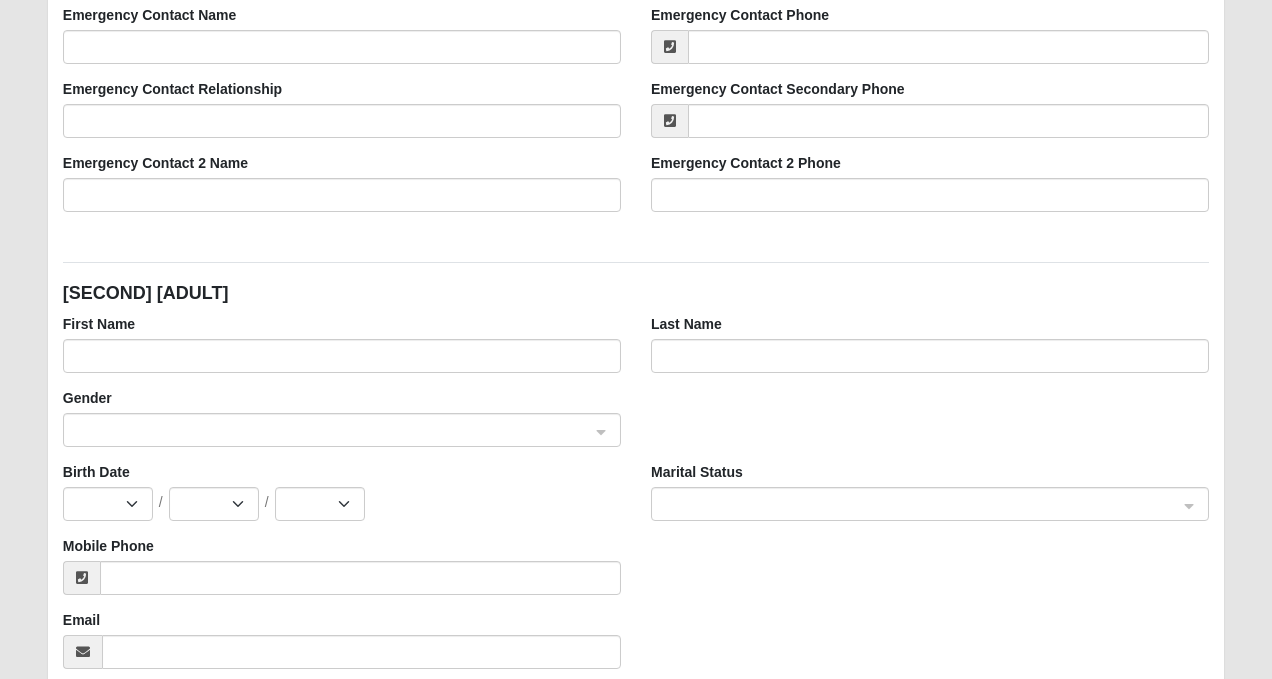 scroll, scrollTop: 812, scrollLeft: 0, axis: vertical 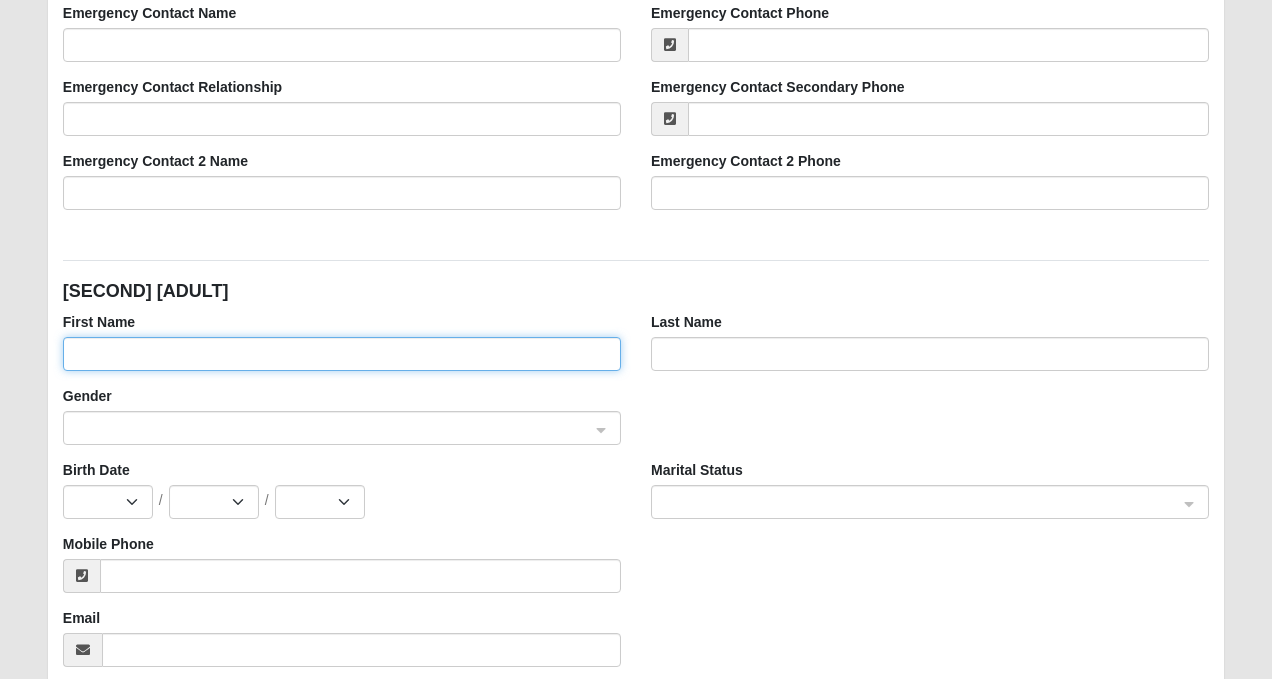 click on "First Name" 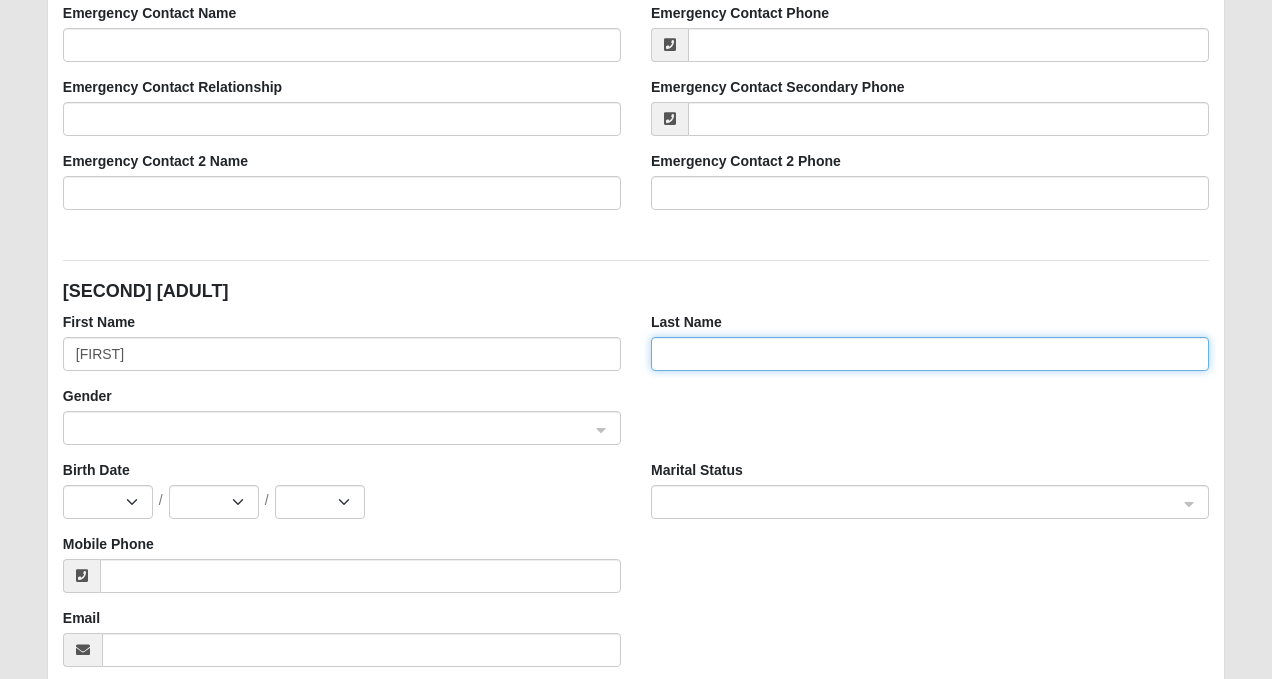 type on "[LAST]" 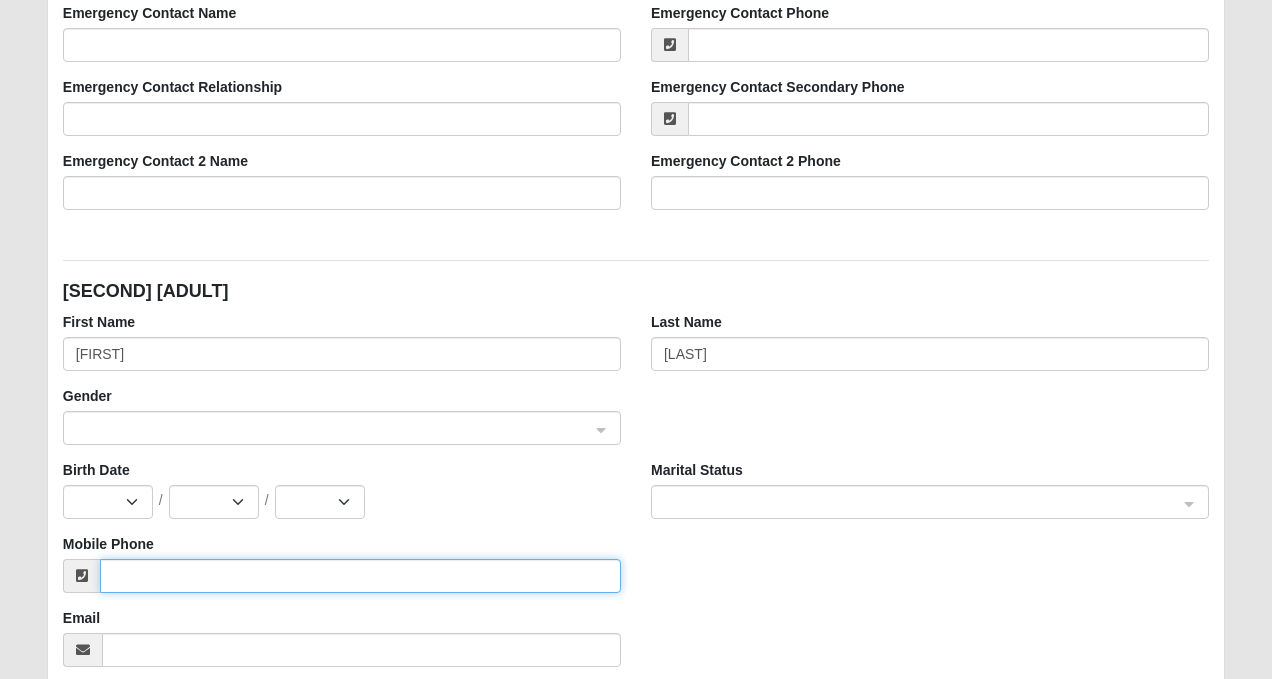 type on "[PHONE]" 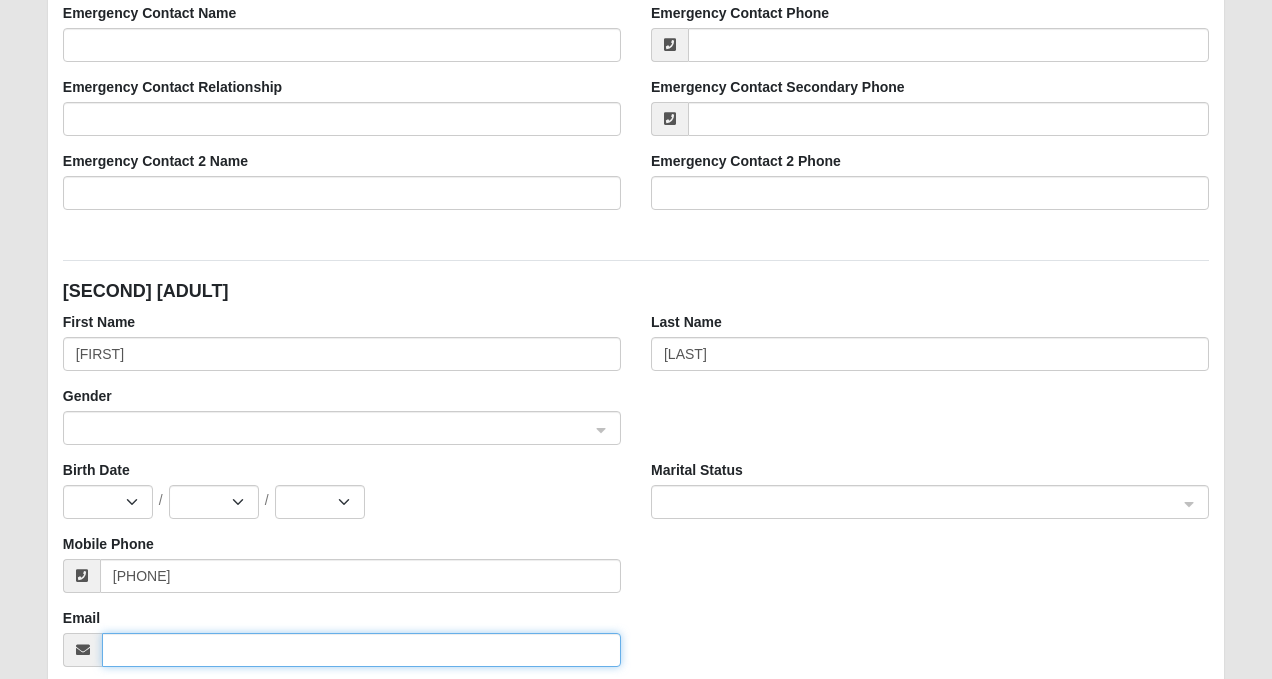 type on "[EMAIL]" 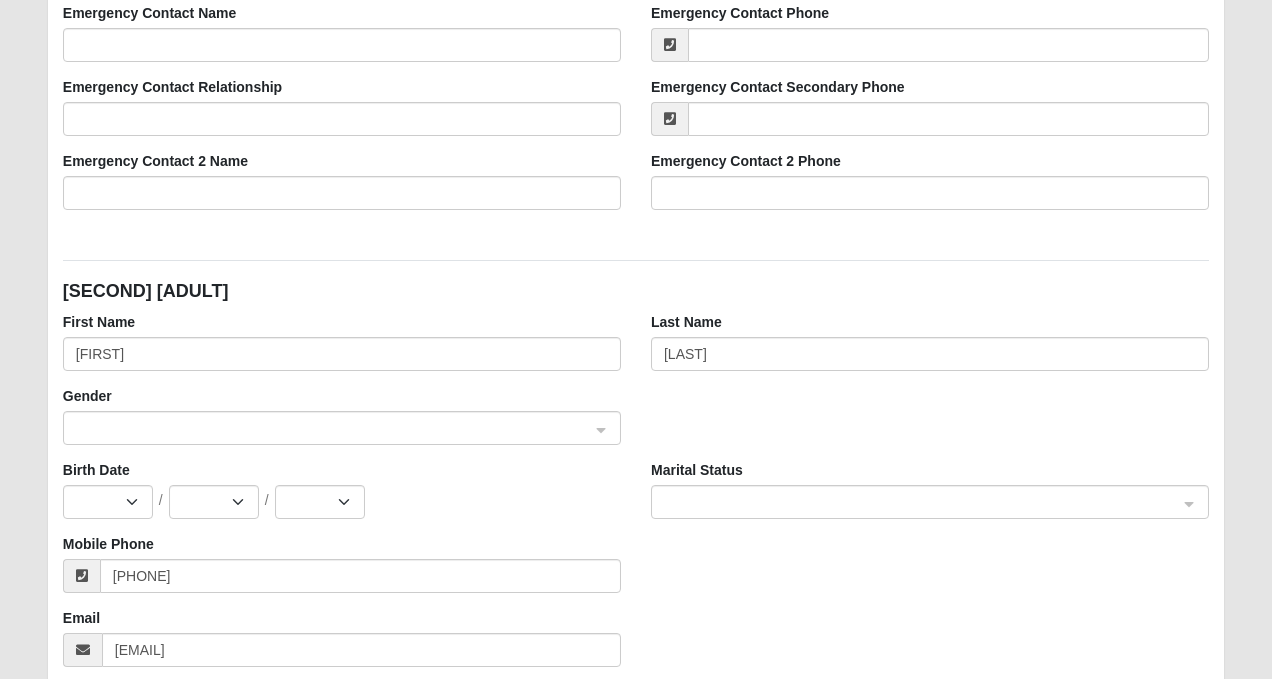 type on "[NUMBER] [STREET]" 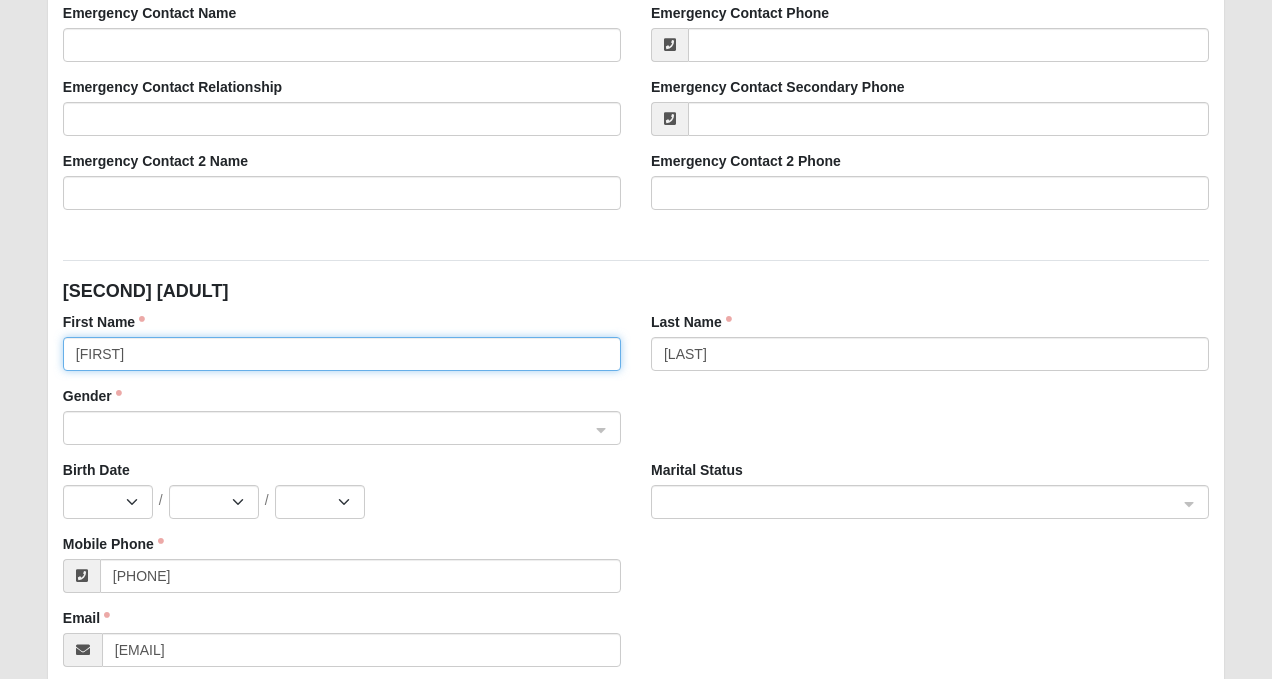 click on "[FIRST]" 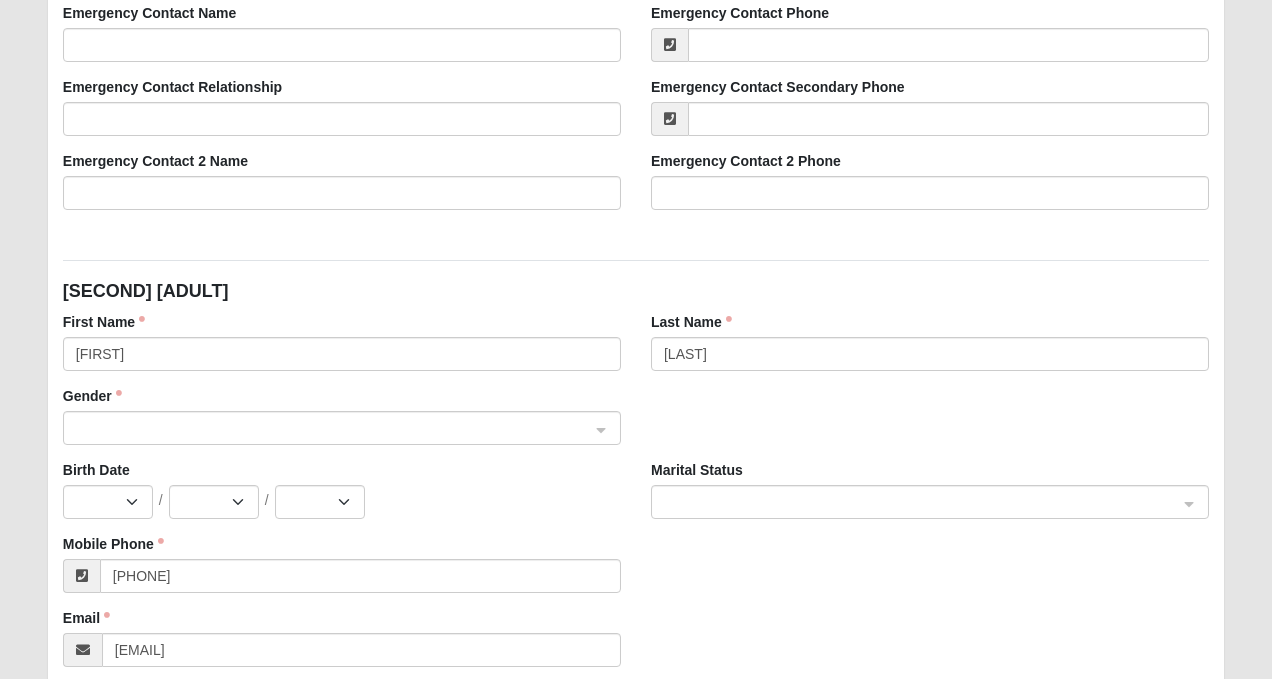 click at bounding box center [335, 427] 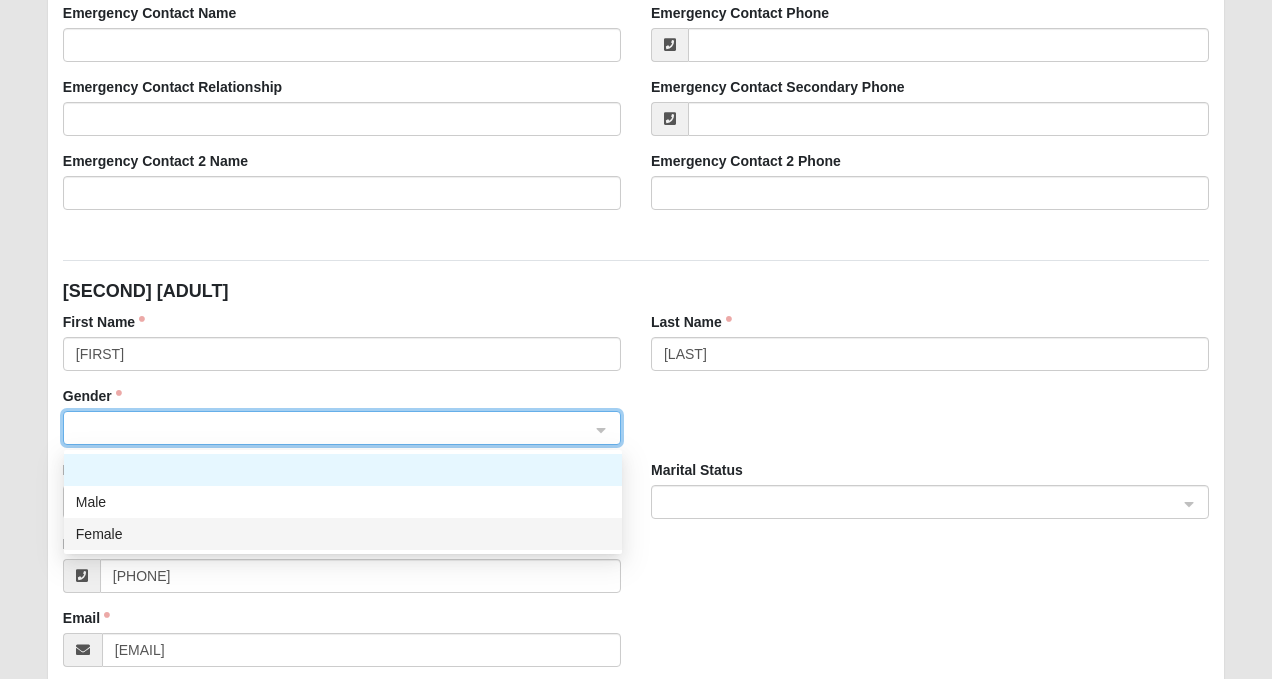 click on "Female" 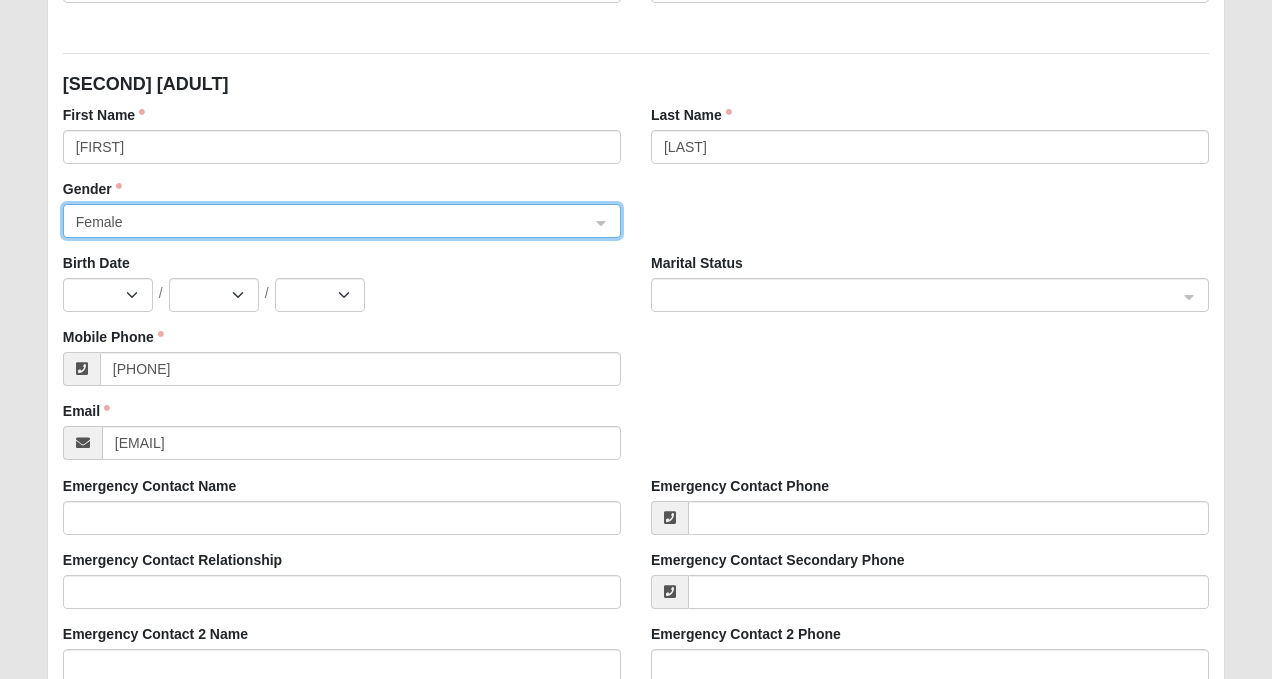 scroll, scrollTop: 1060, scrollLeft: 0, axis: vertical 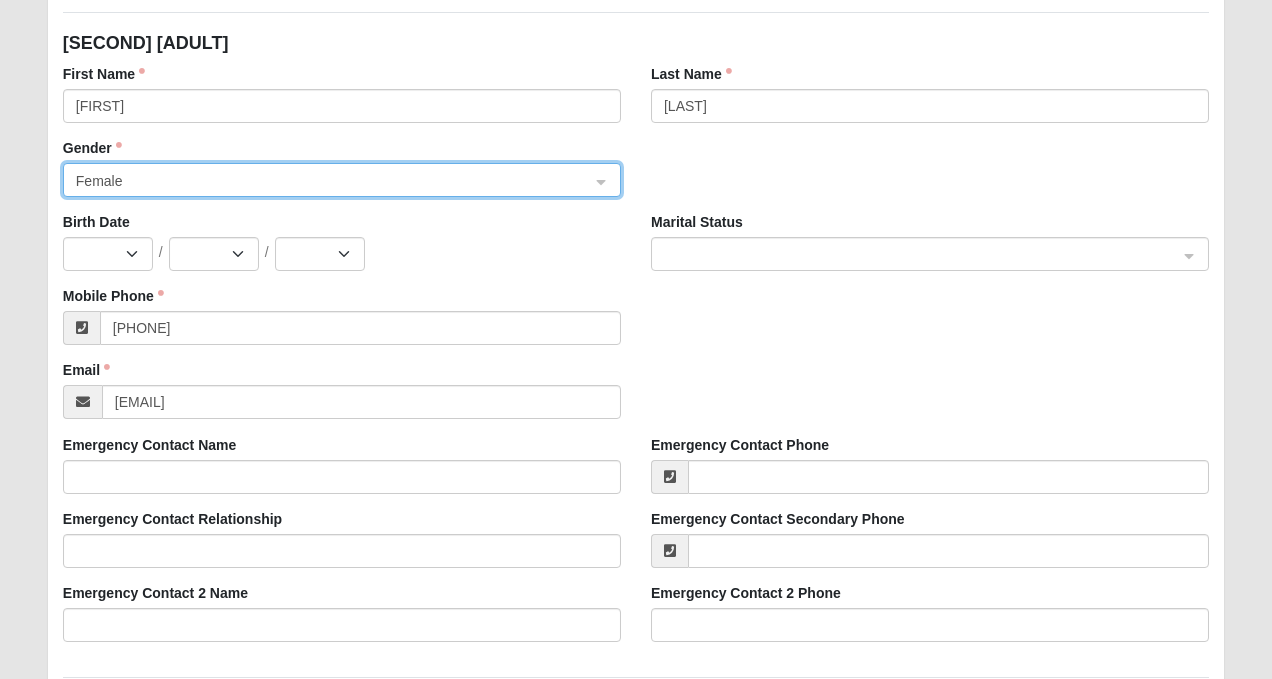 click 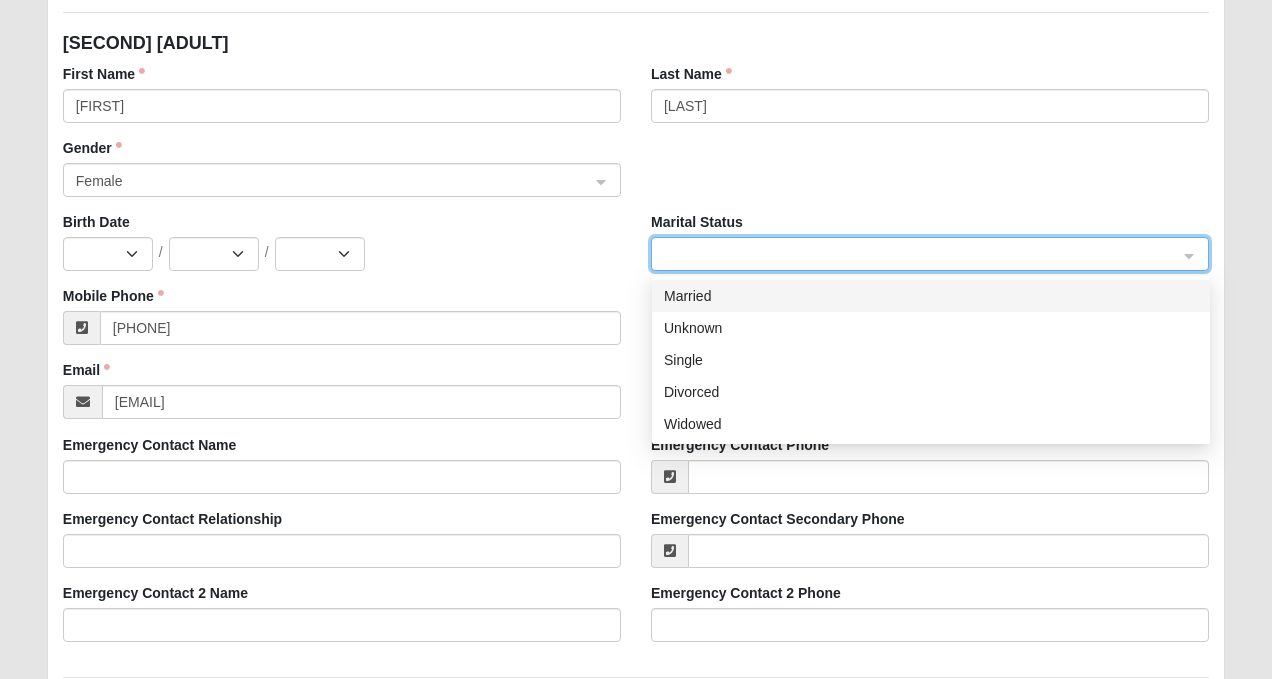 click on "Married" at bounding box center (931, 296) 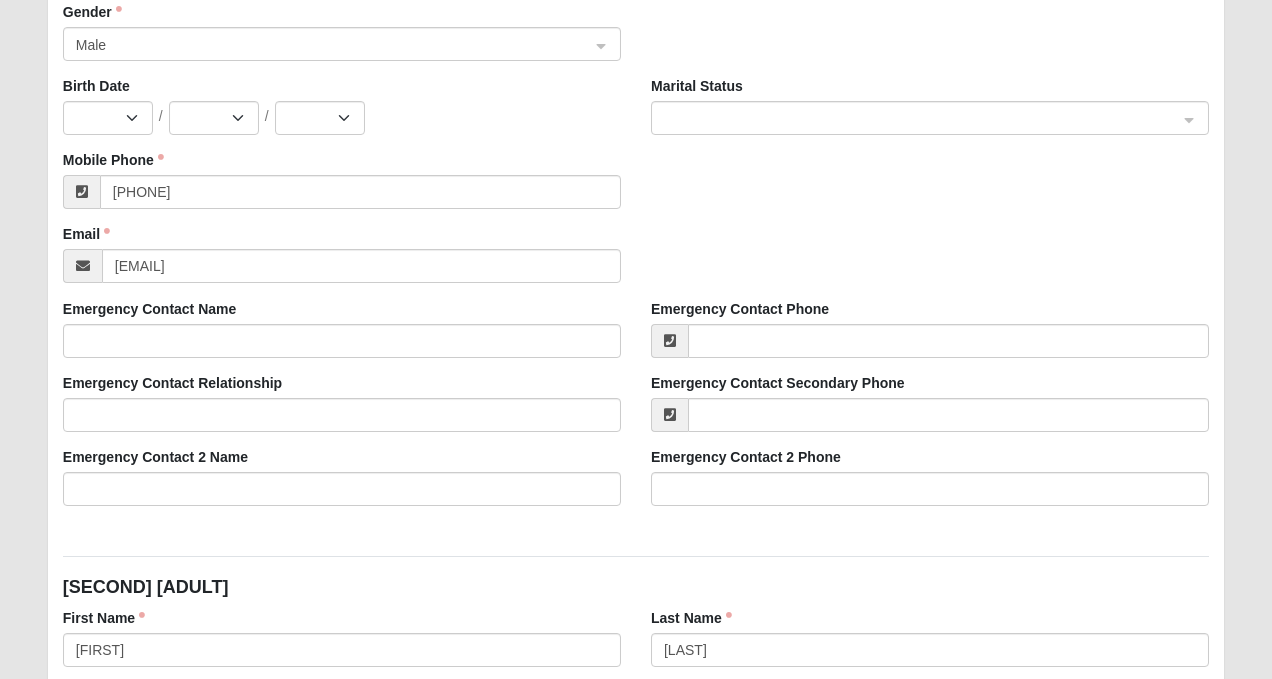 scroll, scrollTop: 450, scrollLeft: 0, axis: vertical 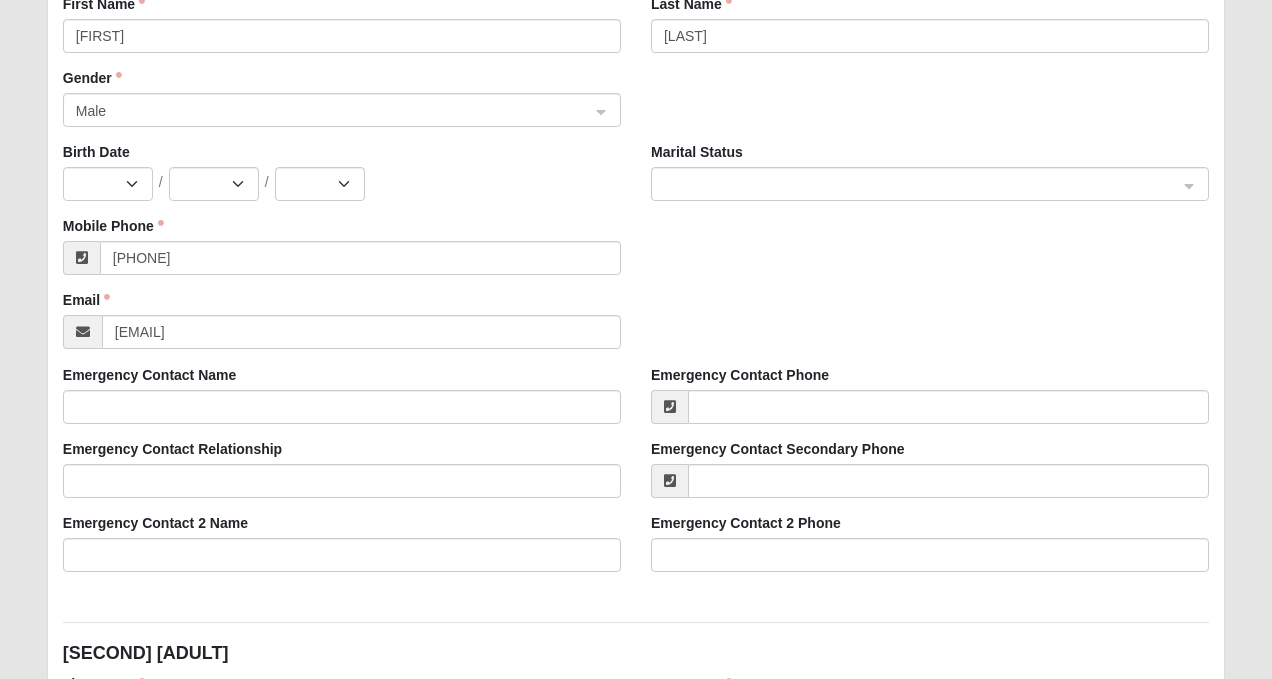 click 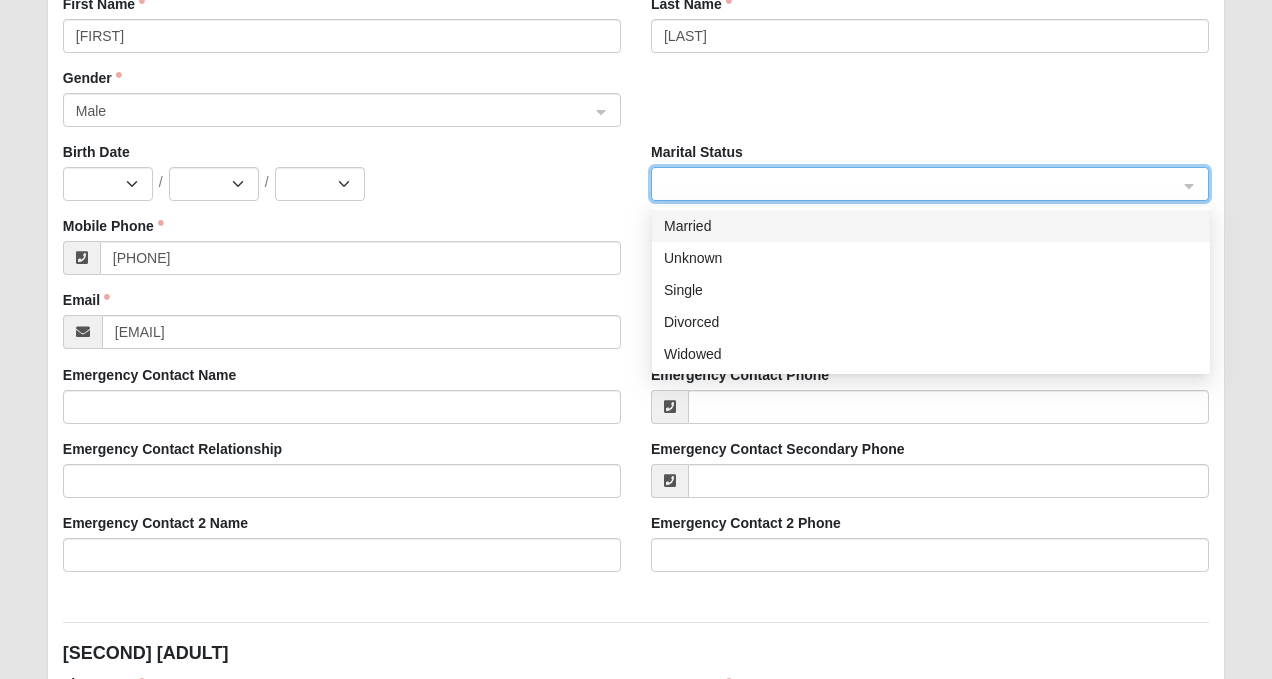 click on "Married" at bounding box center (931, 226) 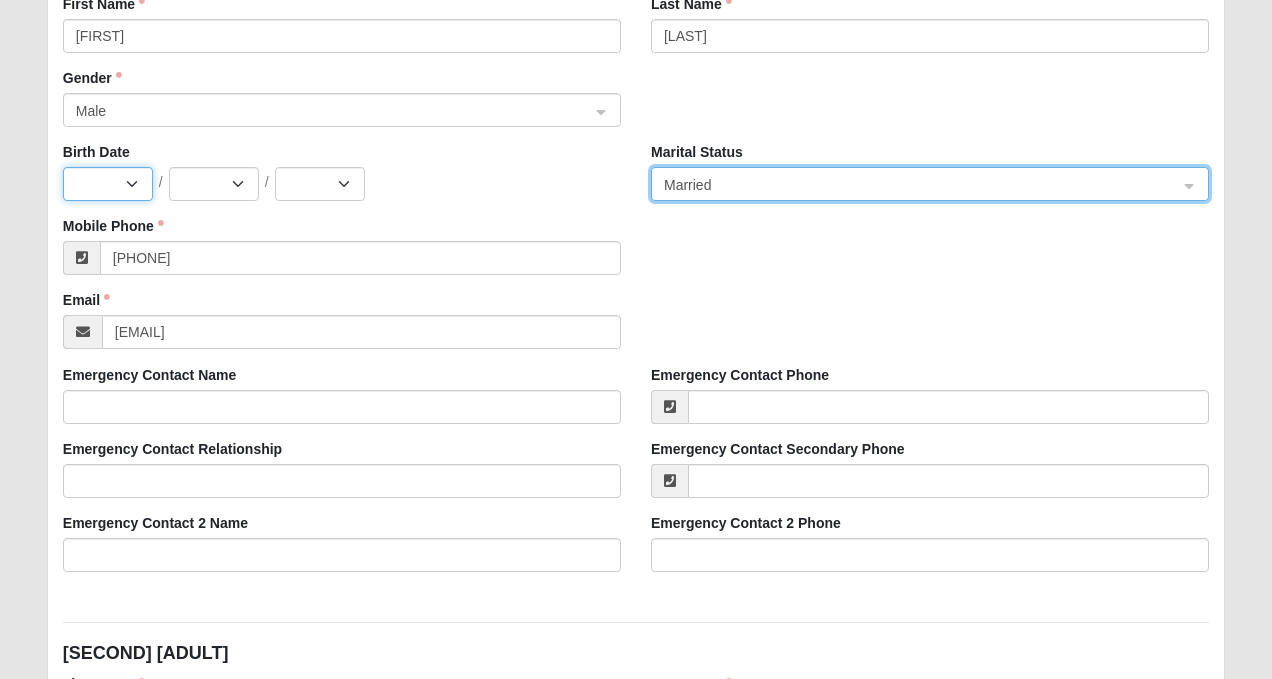 click on "Jan Feb Mar Apr May Jun Jul Aug Sep Oct Nov Dec" at bounding box center (108, 184) 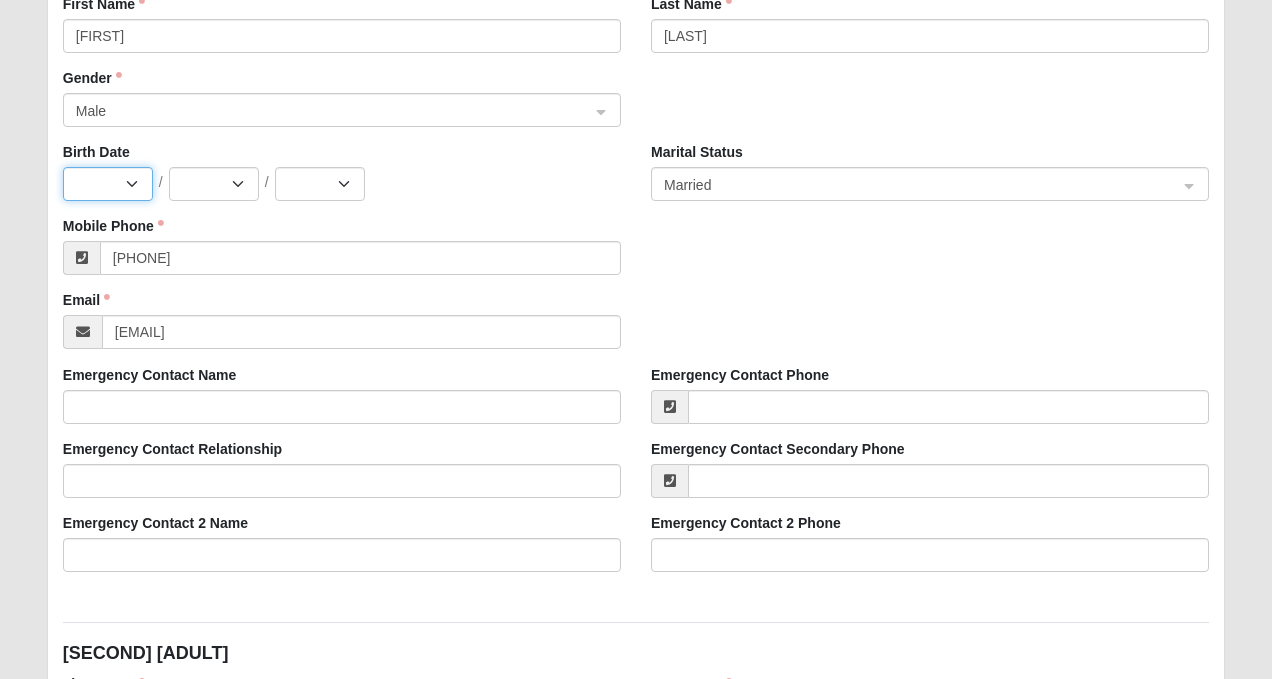 select on "11" 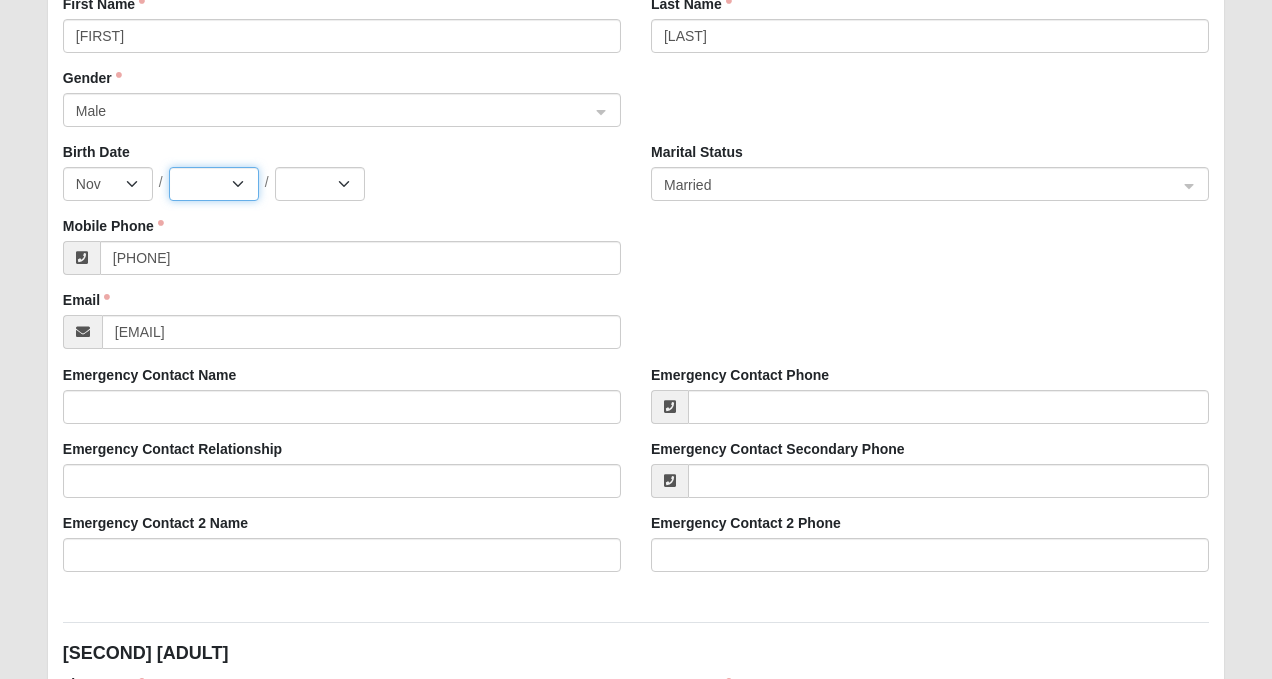 click on "1 2 3 4 5 6 7 8 9 10 11 12 13 14 15 16 17 18 19 20 21 22 23 24 25 26 27 28 29 30" at bounding box center [214, 184] 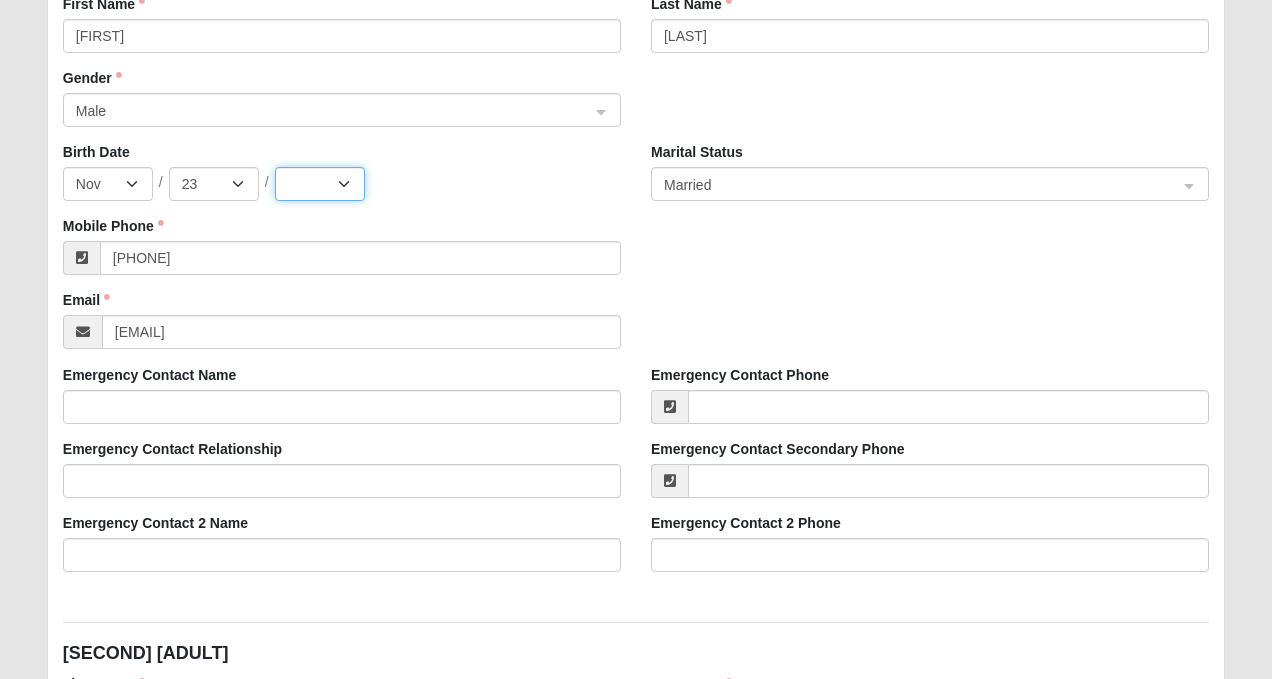 click on "2025 2024 2023 2022 2021 2020 2019 2018 2017 2016 2015 2014 2013 2012 2011 2010 2009 2008 2007 2006 2005 2004 2003 2002 2001 2000 1999 1998 1997 1996 1995 1994 1993 1992 1991 1990 1989 1988 1987 1986 1985 1984 1983 1982 1981 1980 1979 1978 1977 1976 1975 1974 1973 1972 1971 1970 1969 1968 1967 1966 1965 1964 1963 1962 1961 1960 1959 1958 1957 1956 1955 1954 1953 1952 1951 1950 1949 1948 1947 1946 1945 1944 1943 1942 1941 1940 1939 1938 1937 1936 1935 1934 1933 1932 1931 1930 1929 1928 1927 1926 1925 1924 1923 1922 1921 1920 1919 1918 1917 1916 1915 1914 1913 1912 1911 1910 1909 1908 1907 1906 1905 1904 1903 1902 1901 1900" at bounding box center (320, 184) 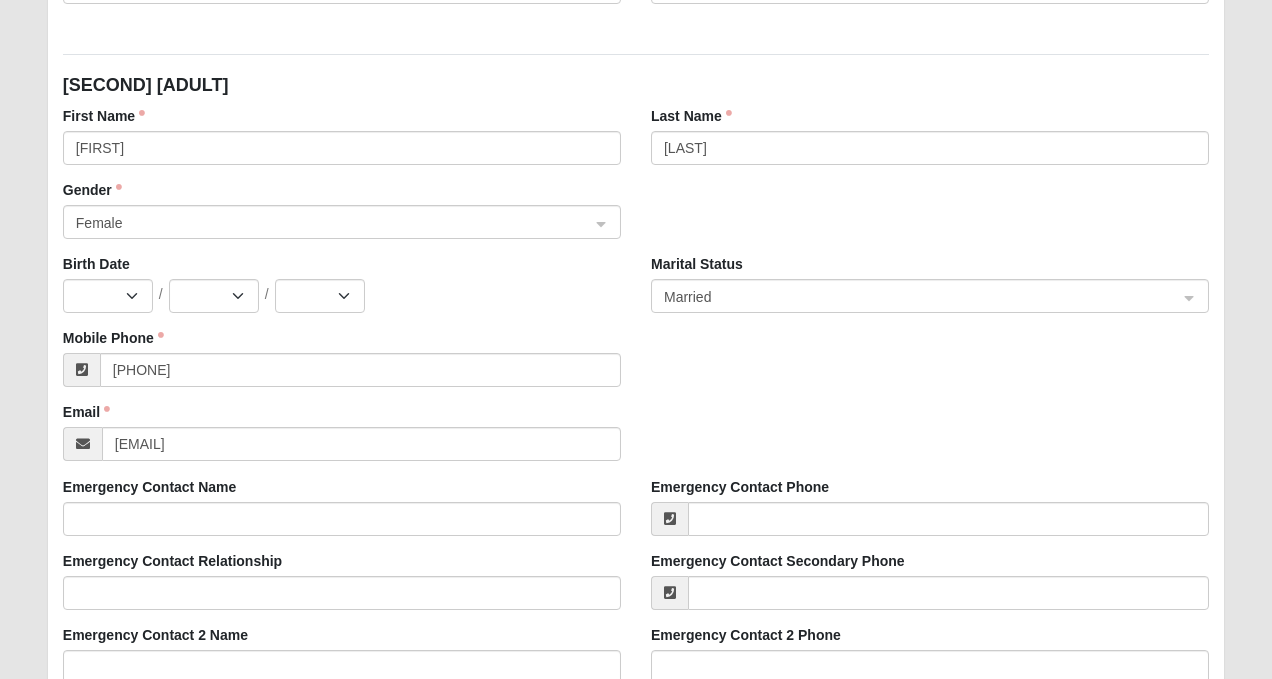 scroll, scrollTop: 1019, scrollLeft: 0, axis: vertical 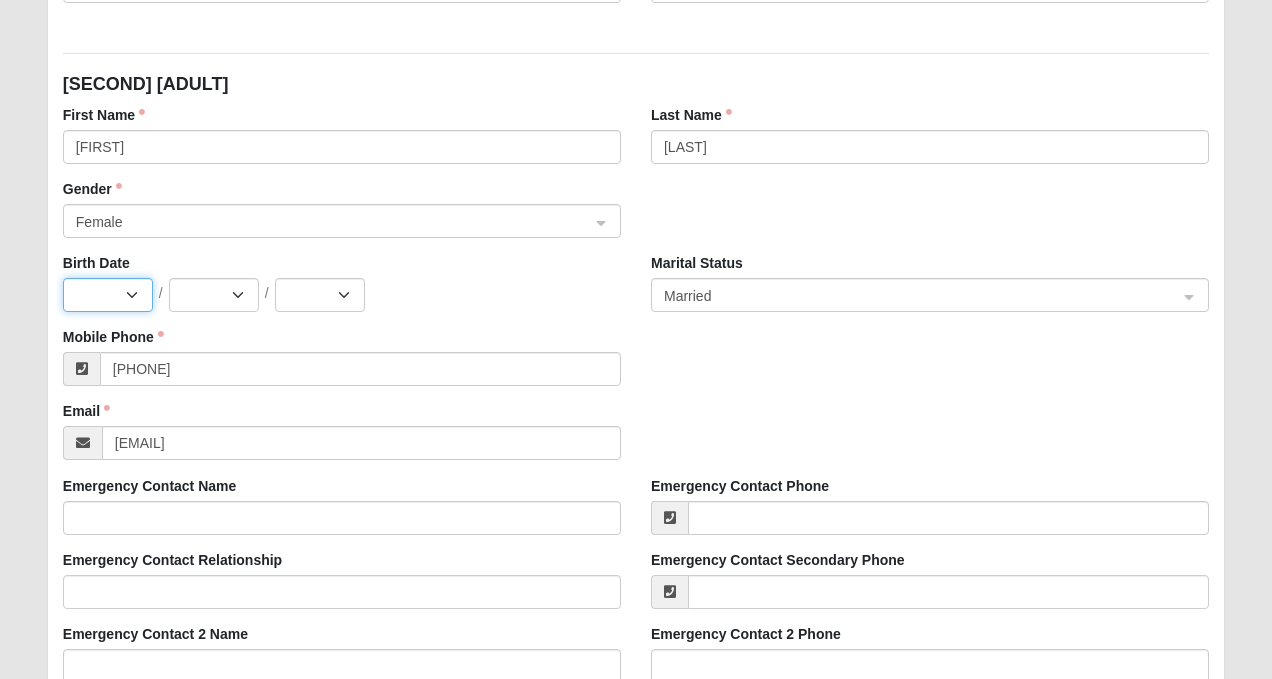 click on "Jan Feb Mar Apr May Jun Jul Aug Sep Oct Nov Dec" at bounding box center [108, 295] 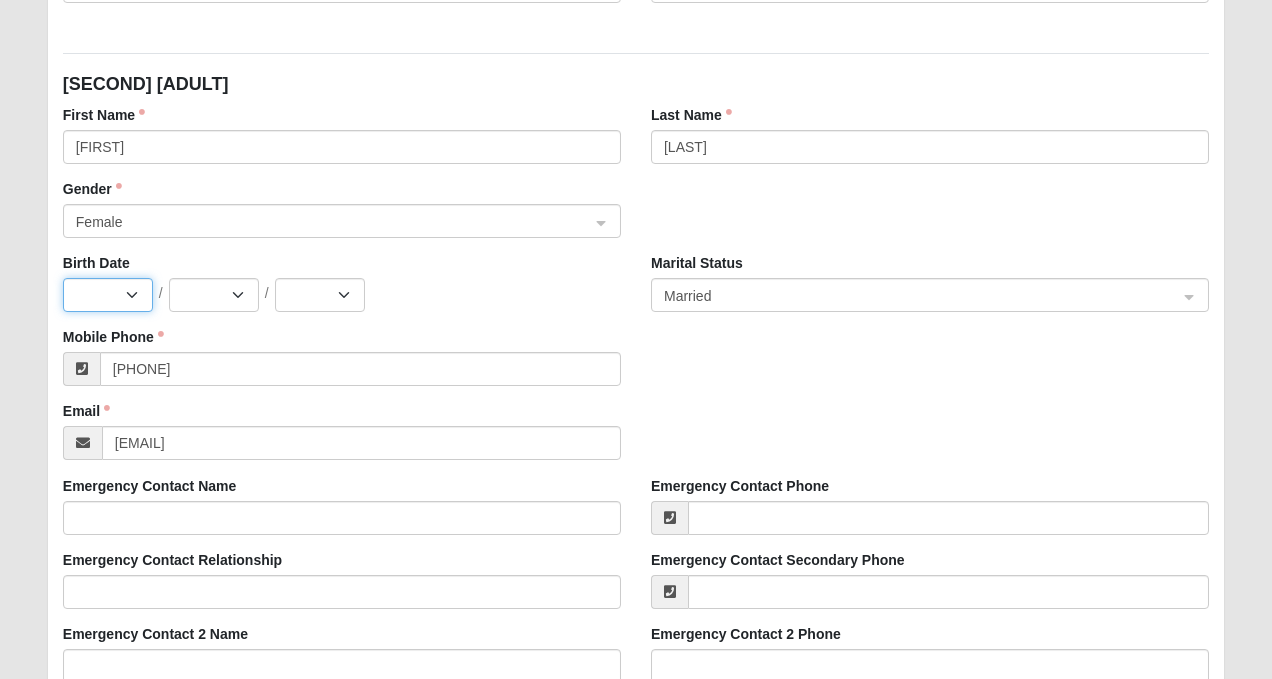 select on "10" 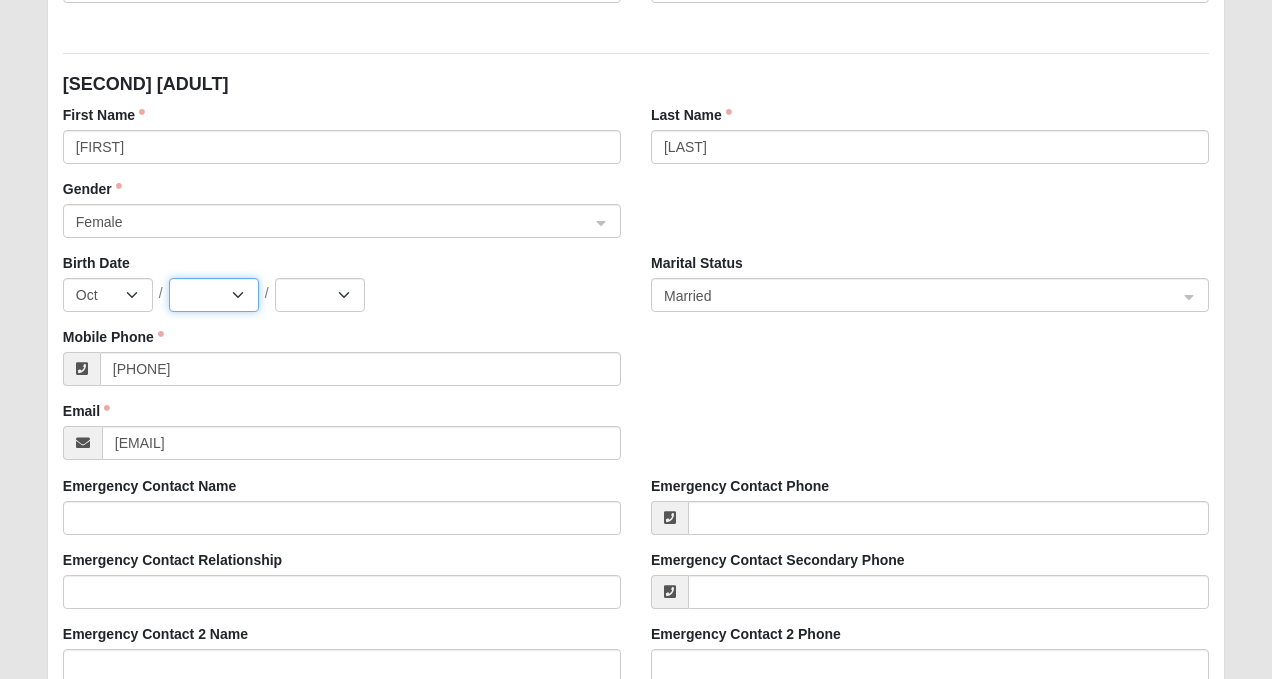 click on "1 2 3 4 5 6 7 8 9 10 11 12 13 14 15 16 17 18 19 20 21 22 23 24 25 26 27 28 29 30 31" at bounding box center [214, 295] 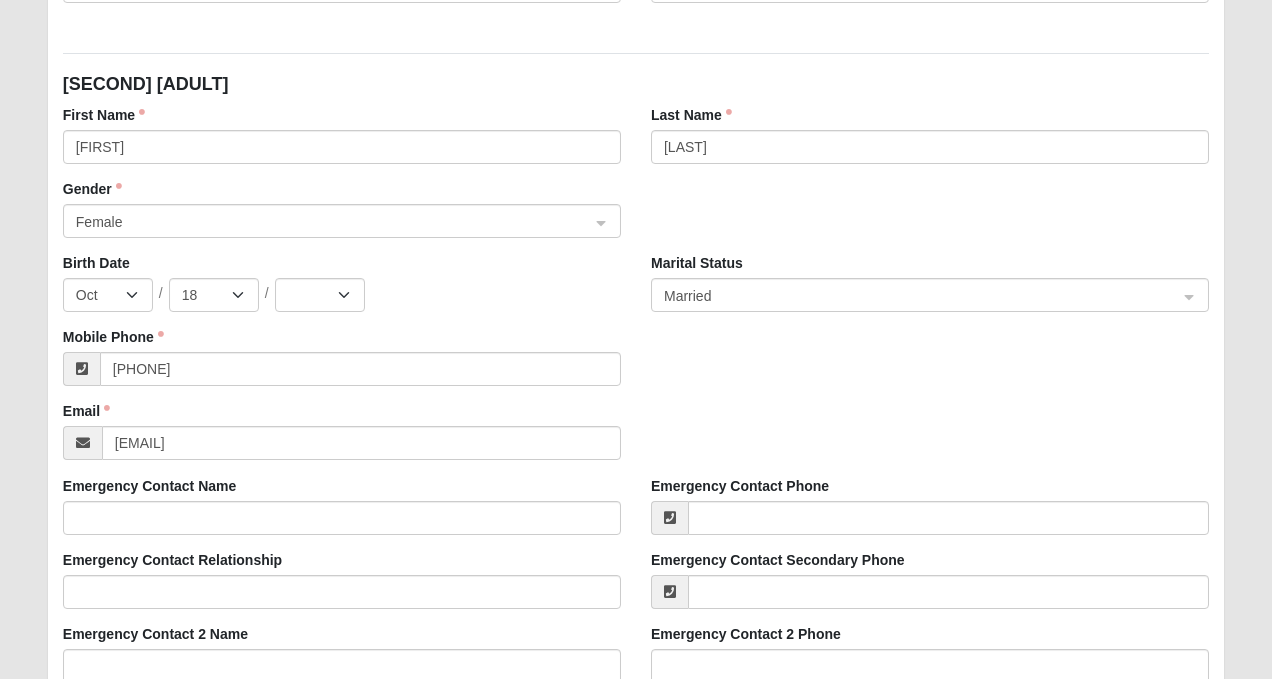 click on "Birth Date    Jan Feb Mar Apr May Jun Jul Aug Sep Oct Nov Dec / 1 2 3 4 5 6 7 8 9 10 11 12 13 14 15 16 17 18 19 20 21 22 23 24 25 26 27 28 29 30 31 / 2025 2024 2023 2022 2021 2020 2019 2018 2017 2016 2015 2014 2013 2012 2011 2010 2009 2008 2007 2006 2005 2004 2003 2002 2001 2000 1999 1998 1997 1996 1995 1994 1993 1992 1991 1990 1989 1988 1987 1986 1985 1984 1983 1982 1981 1980 1979 1978 1977 1976 1975 1974 1973 1972 1971 1970 1969 1968 1967 1966 1965 1964 1963 1962 1961 1960 1959 1958 1957 1956 1955 1954 1953 1952 1951 1950 1949 1948 1947 1946 1945 1944 1943 1942 1941 1940 1939 1938 1937 1936 1935 1934 1933 1932 1931 1930 1929 1928 1927 1926 1925 1924 1923 1922 1921 1920 1919 1918 1917 1916 1915 1914 1913 1912 1911 1910 1909 1908 1907 1906 1905 1904 1903 1902 1901 1900" 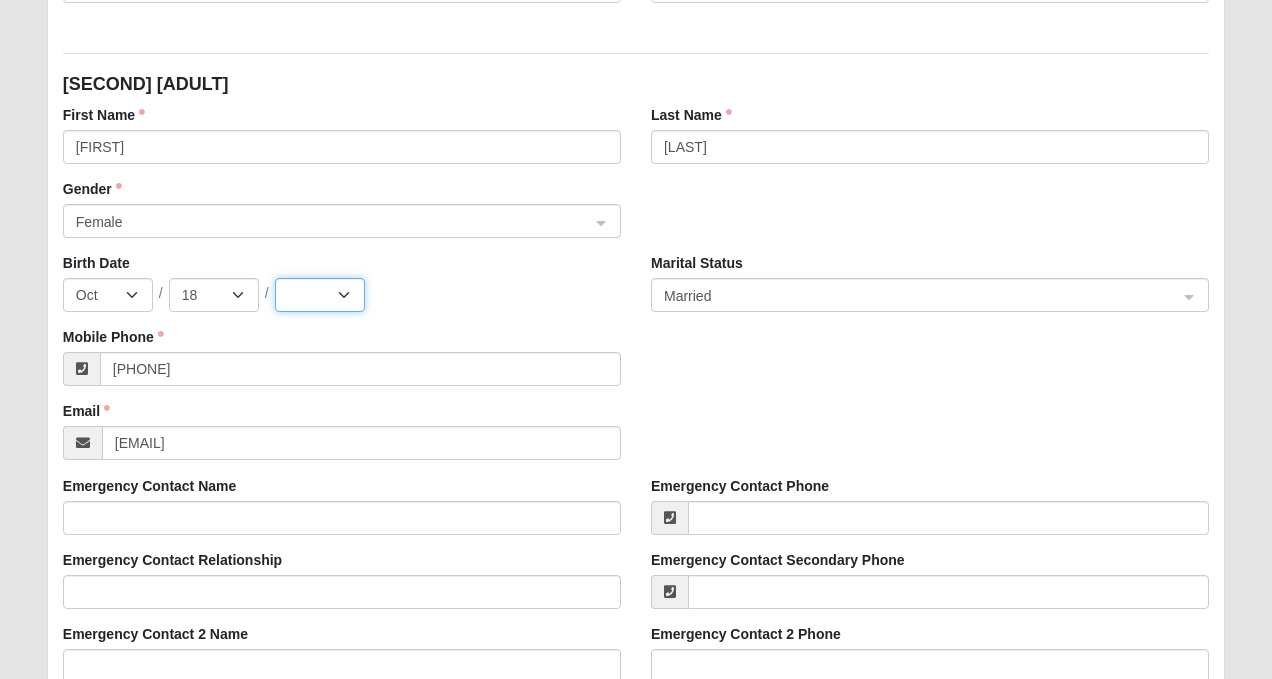 click on "2025 2024 2023 2022 2021 2020 2019 2018 2017 2016 2015 2014 2013 2012 2011 2010 2009 2008 2007 2006 2005 2004 2003 2002 2001 2000 1999 1998 1997 1996 1995 1994 1993 1992 1991 1990 1989 1988 1987 1986 1985 1984 1983 1982 1981 1980 1979 1978 1977 1976 1975 1974 1973 1972 1971 1970 1969 1968 1967 1966 1965 1964 1963 1962 1961 1960 1959 1958 1957 1956 1955 1954 1953 1952 1951 1950 1949 1948 1947 1946 1945 1944 1943 1942 1941 1940 1939 1938 1937 1936 1935 1934 1933 1932 1931 1930 1929 1928 1927 1926 1925 1924 1923 1922 1921 1920 1919 1918 1917 1916 1915 1914 1913 1912 1911 1910 1909 1908 1907 1906 1905 1904 1903 1902 1901 1900" at bounding box center (320, 295) 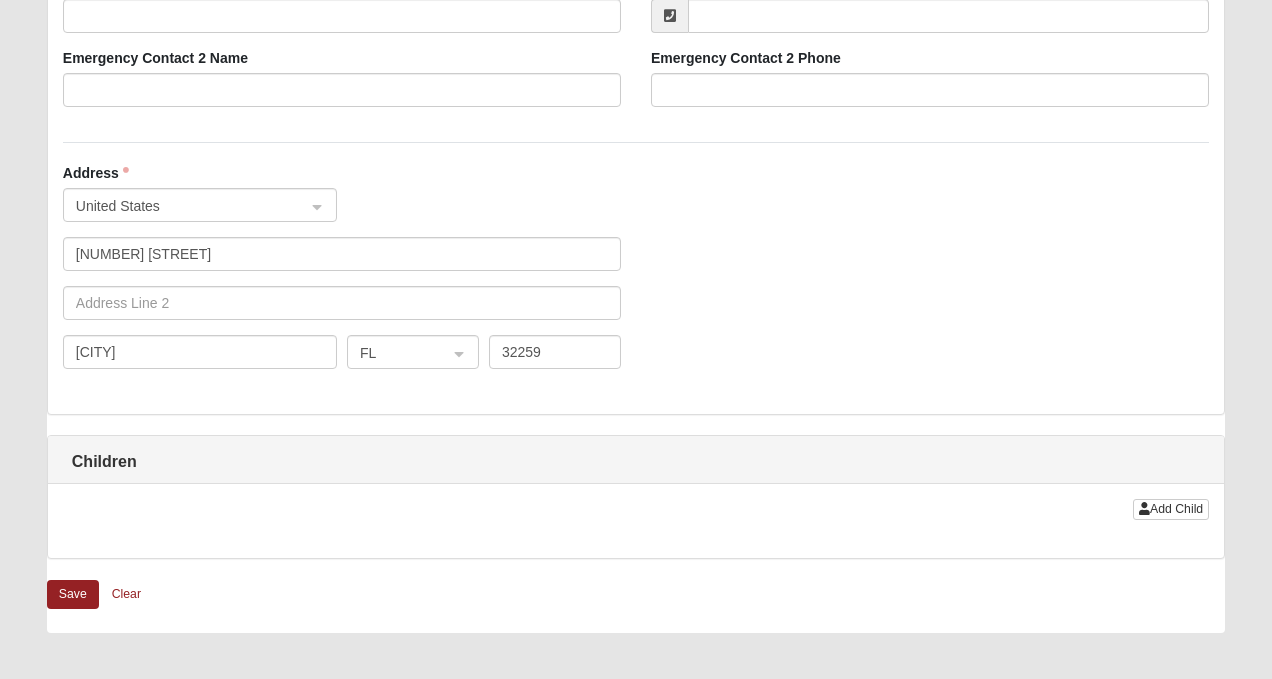 scroll, scrollTop: 1726, scrollLeft: 0, axis: vertical 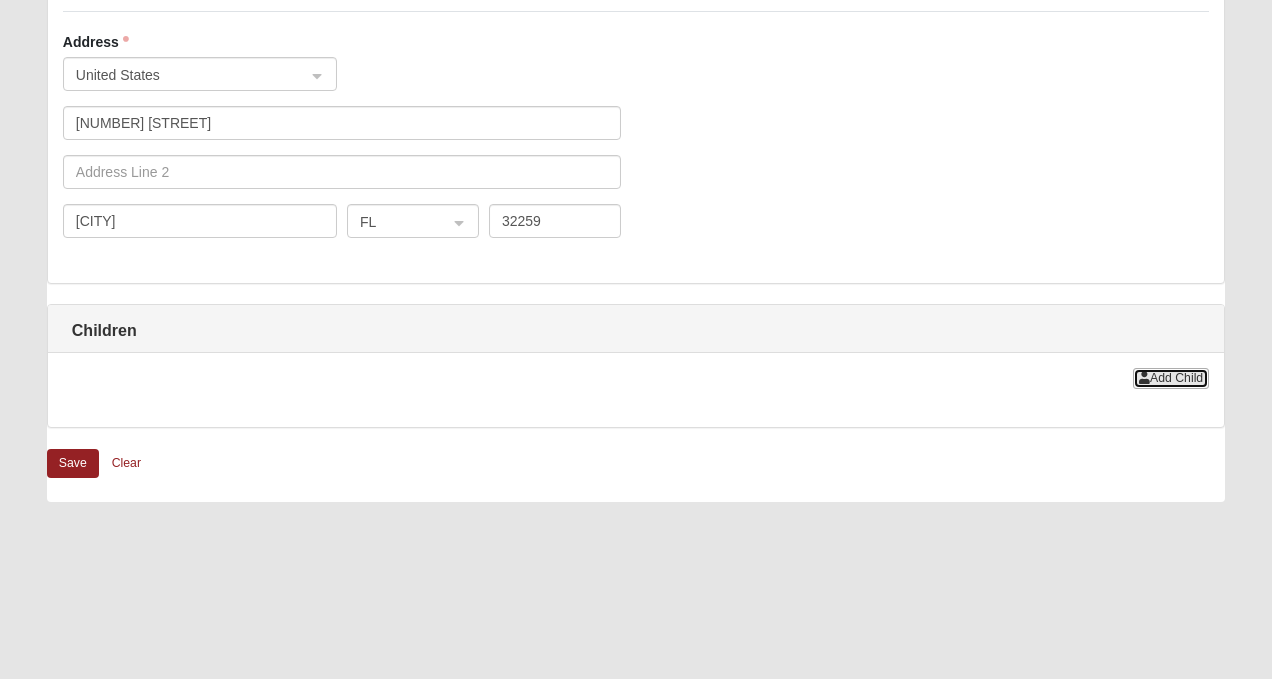 click on "Add Child" 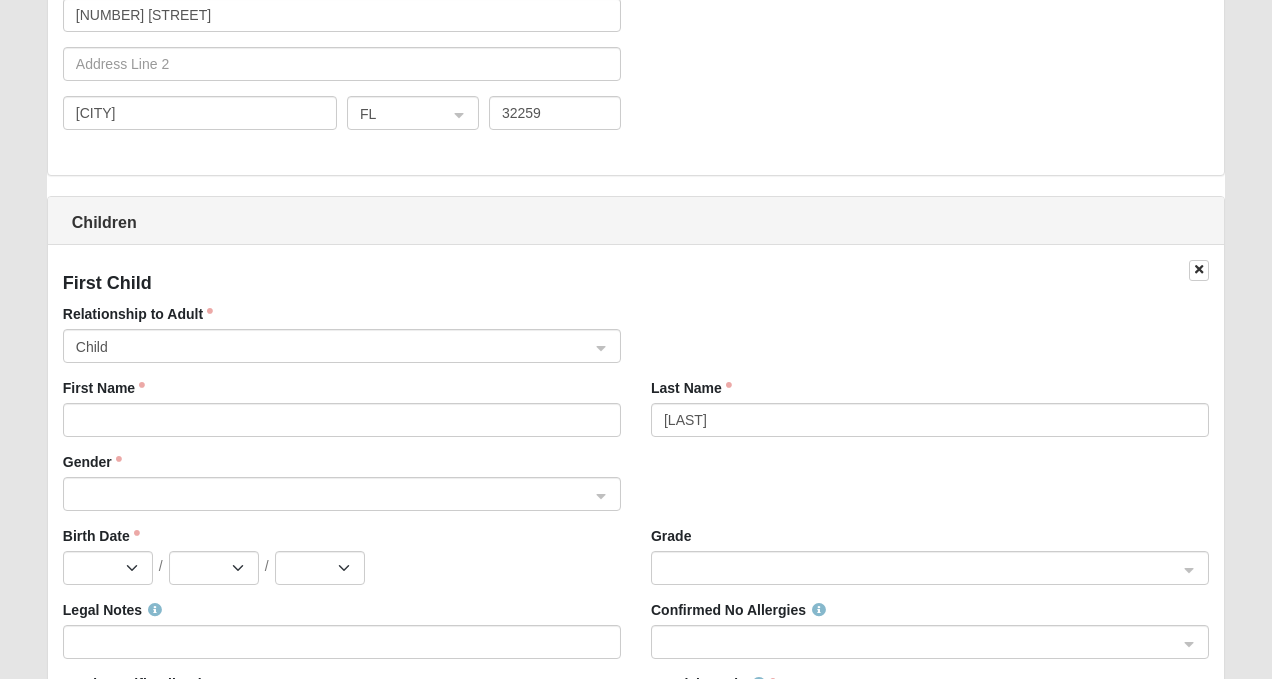 scroll, scrollTop: 1902, scrollLeft: 0, axis: vertical 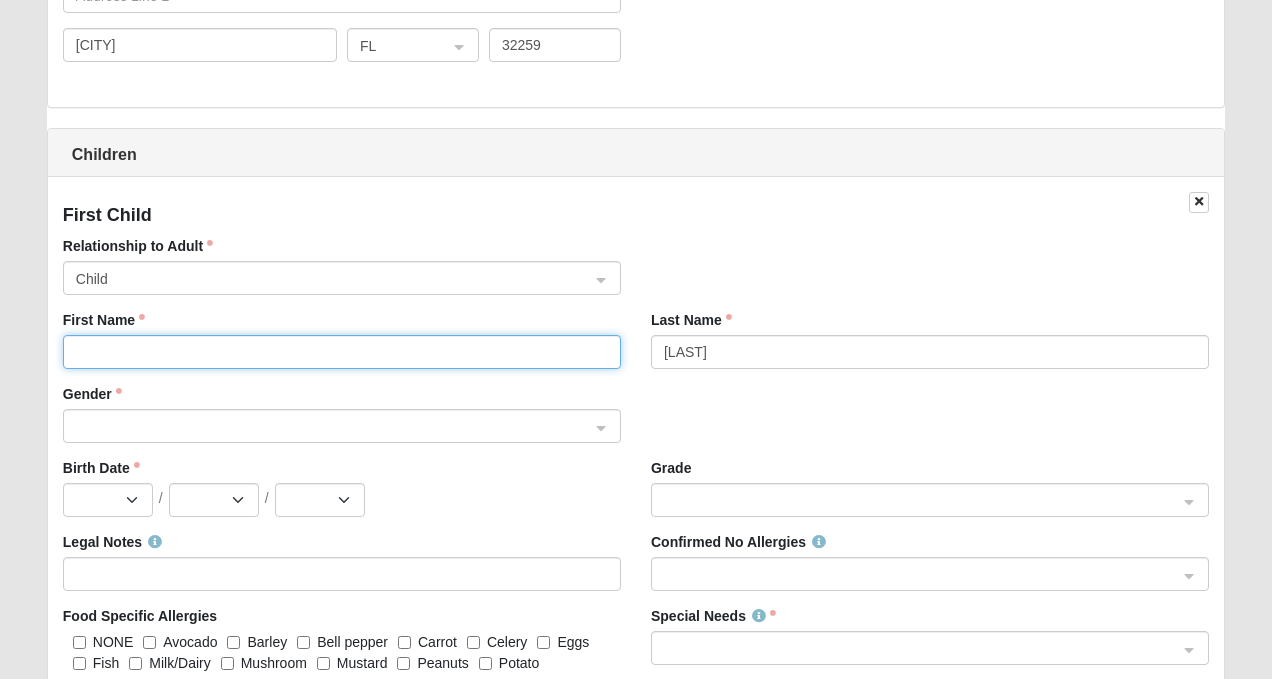 click on "First Name" 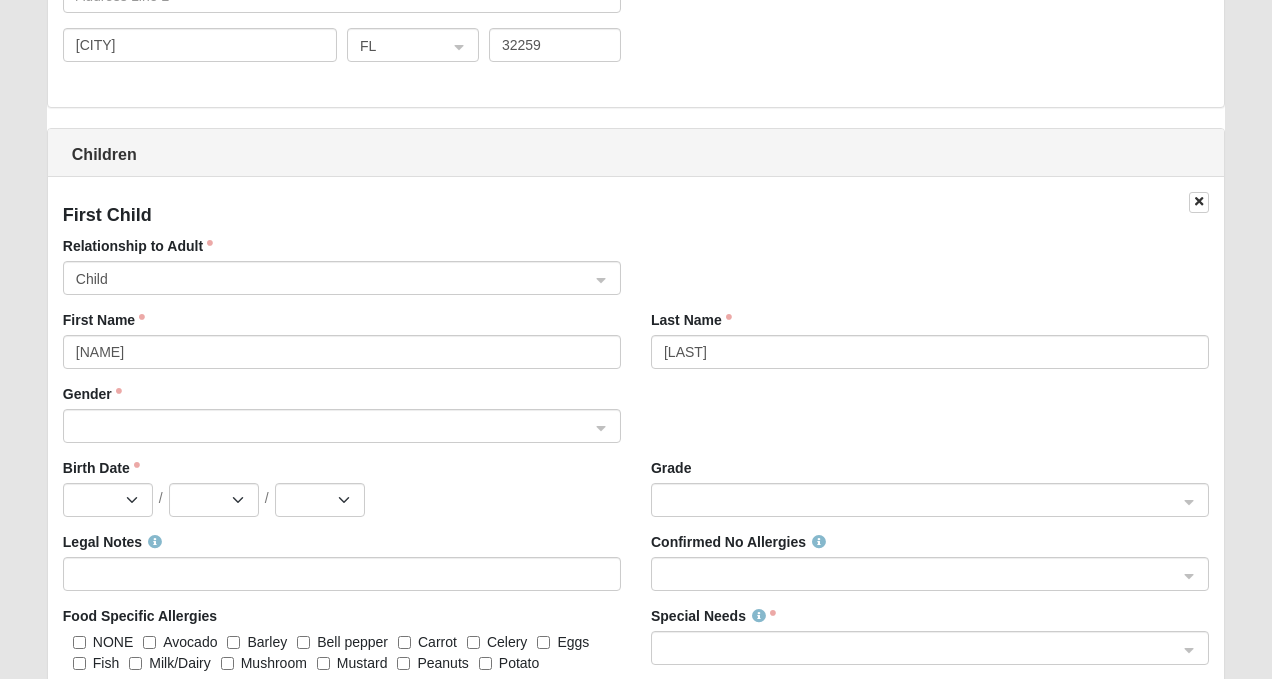 type on "[PHONE]" 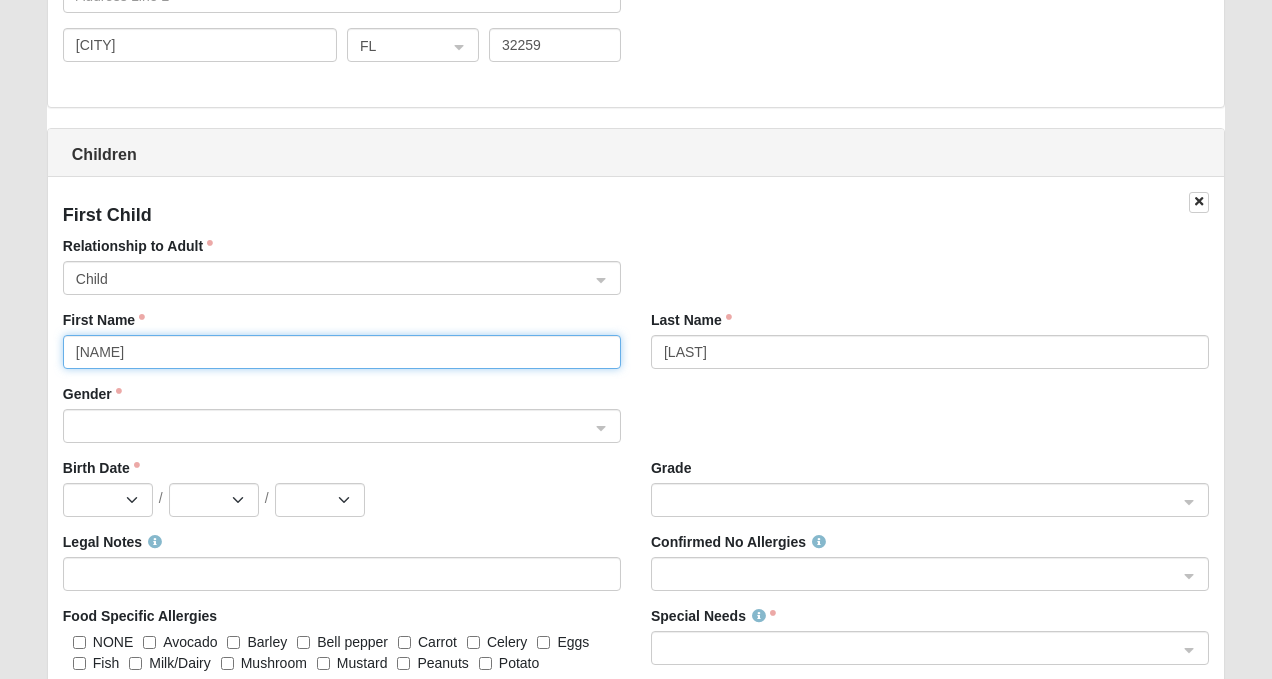 click on "[NAME]" 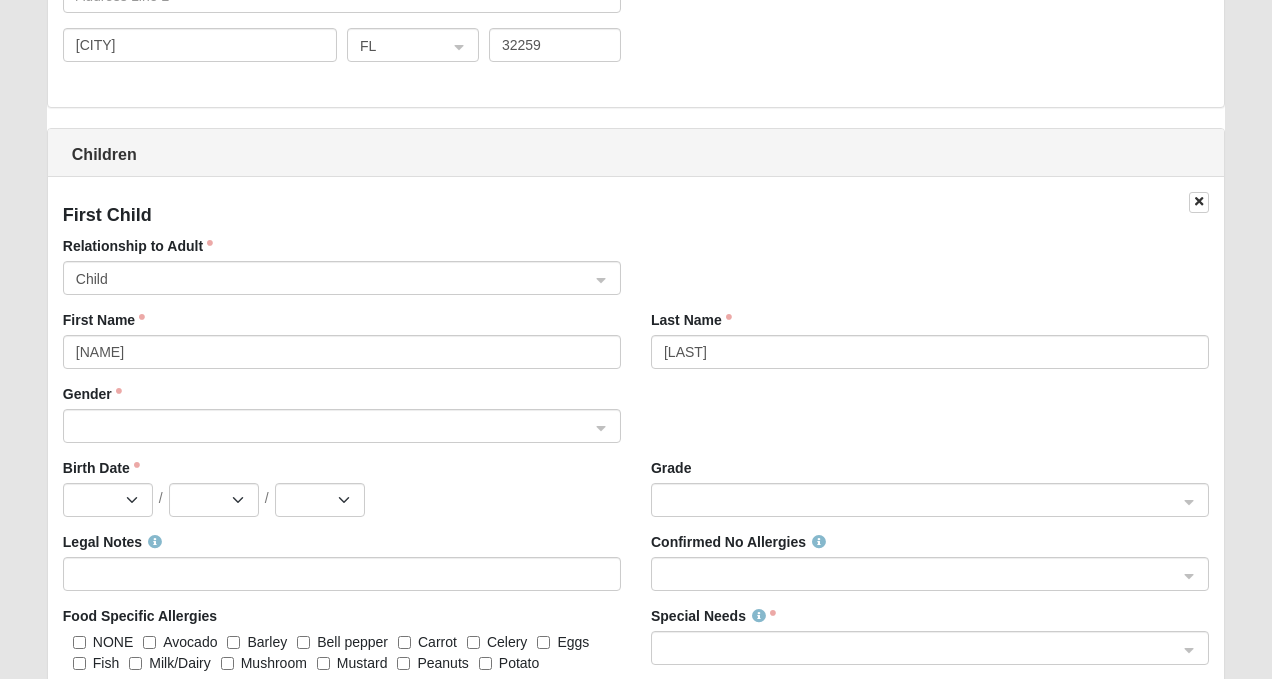click on "Gender" 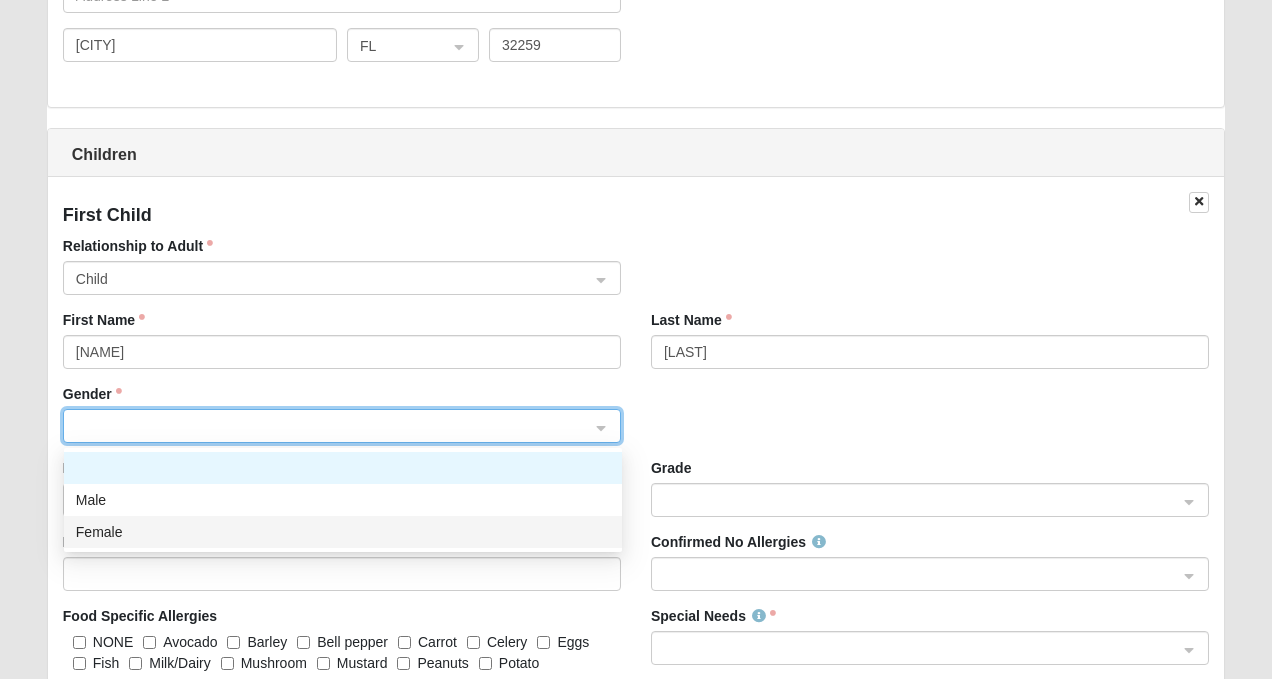 click on "Female" at bounding box center [343, 532] 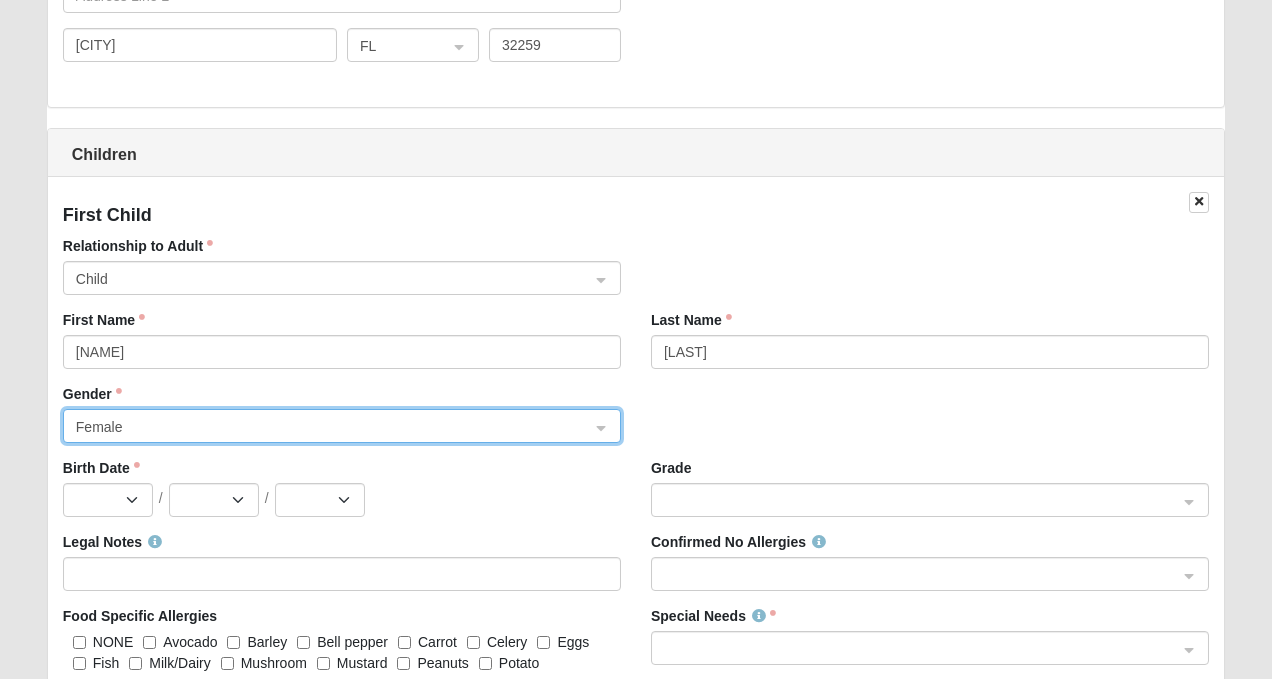 scroll, scrollTop: 2030, scrollLeft: 0, axis: vertical 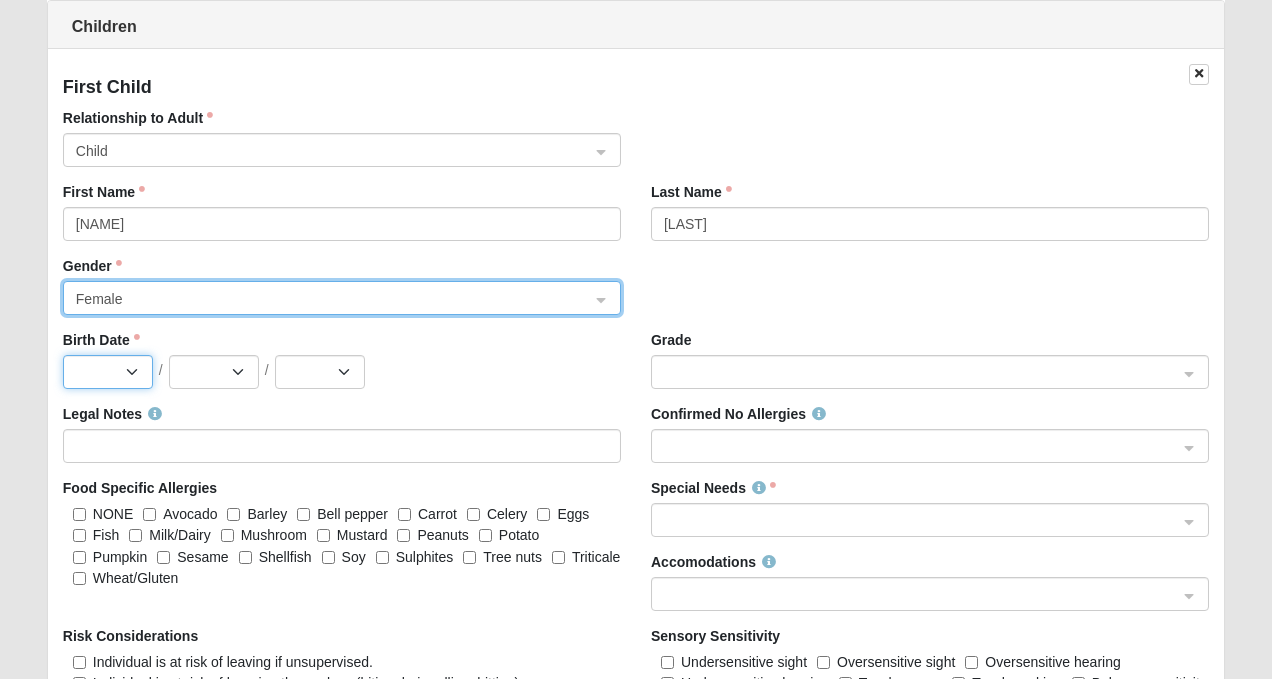 click on "Jan Feb Mar Apr May Jun Jul Aug Sep Oct Nov Dec" at bounding box center (108, 372) 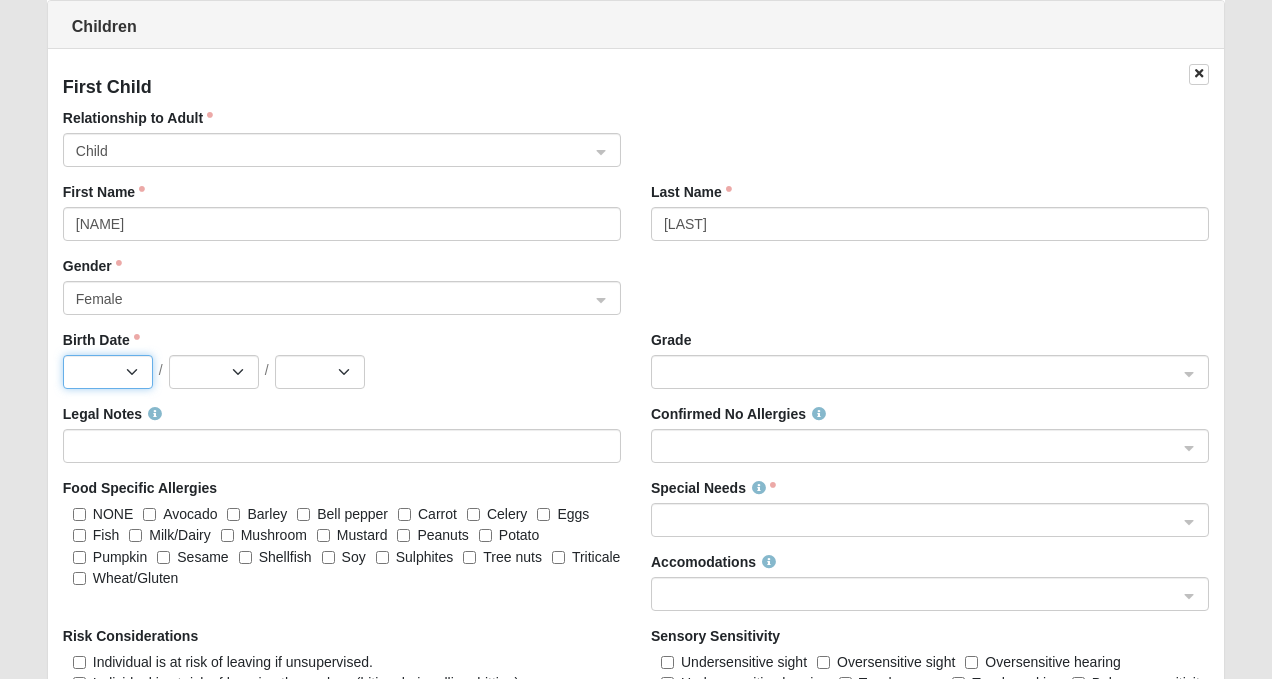 select on "10" 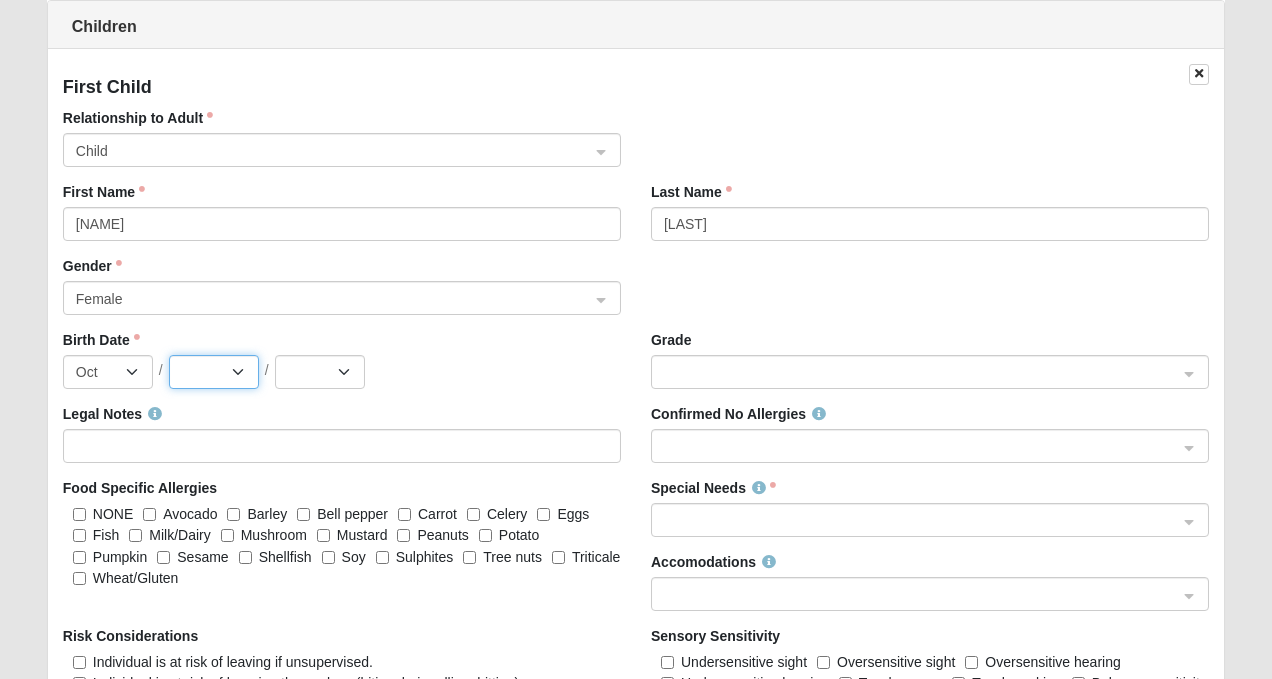 click on "1 2 3 4 5 6 7 8 9 10 11 12 13 14 15 16 17 18 19 20 21 22 23 24 25 26 27 28 29 30 31" at bounding box center (214, 372) 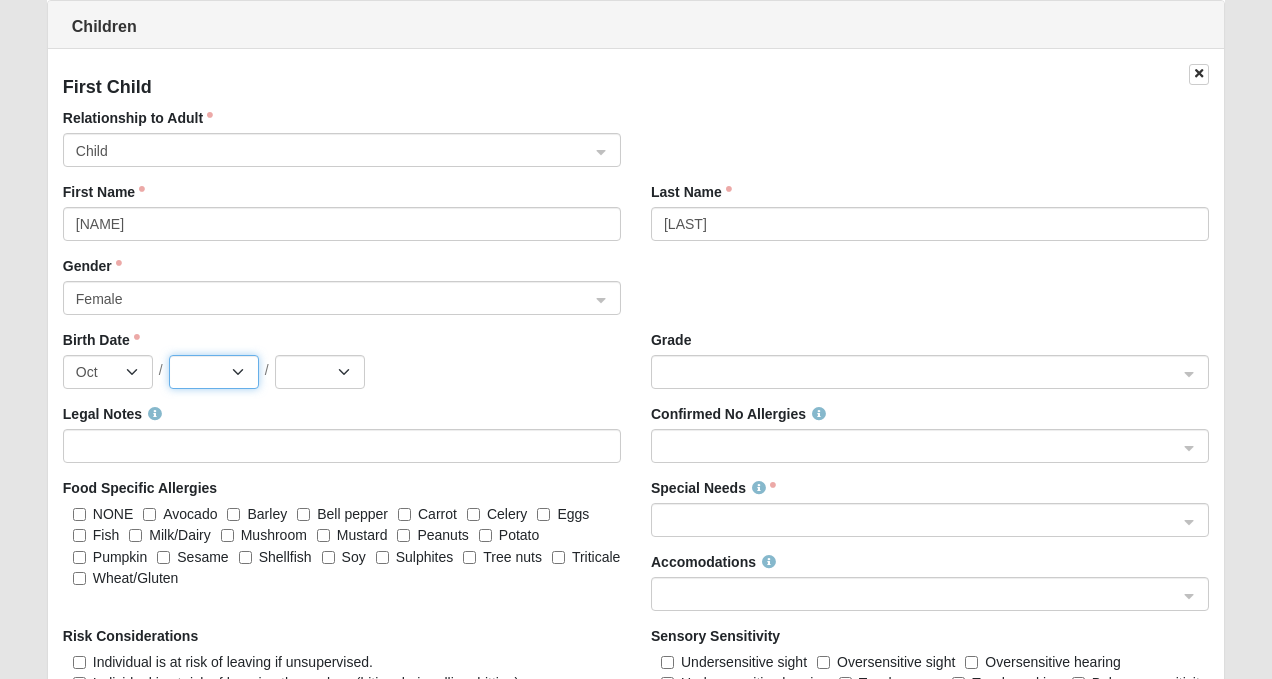 select on "10" 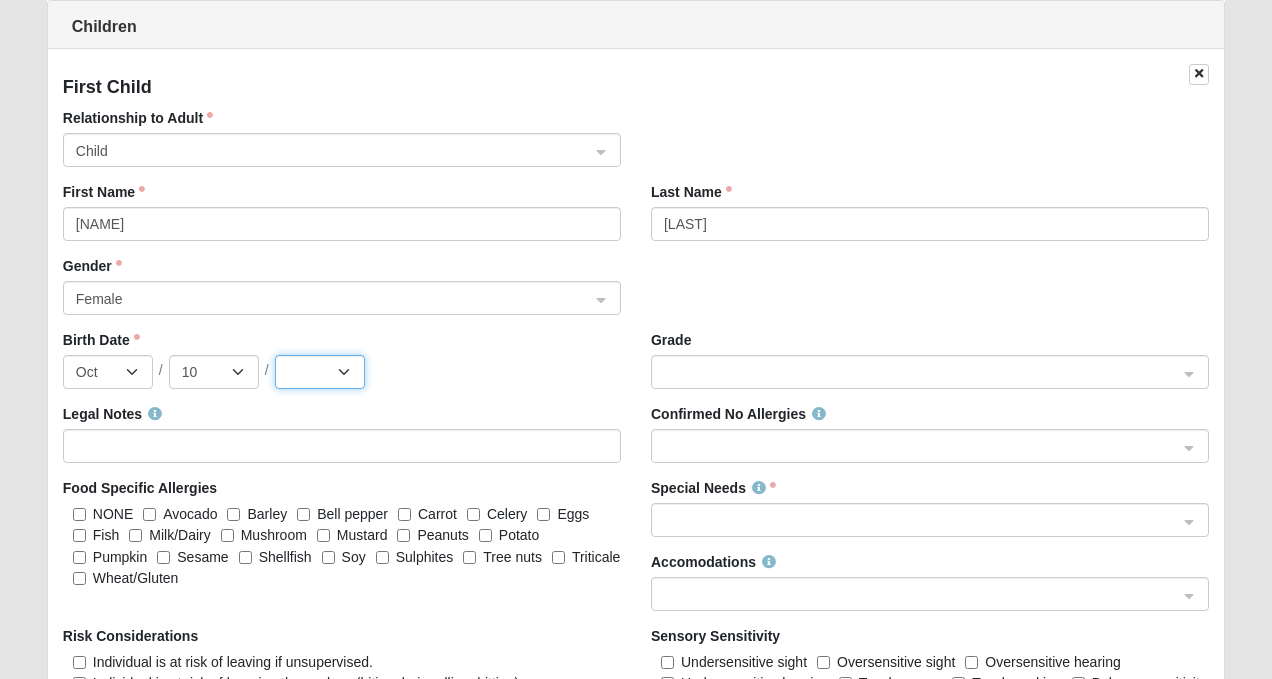 click on "2025 2024 2023 2022 2021 2020 2019 2018 2017 2016 2015 2014 2013 2012 2011 2010 2009 2008 2007 2006 2005 2004 2003 2002 2001 2000 1999 1998 1997 1996 1995 1994 1993 1992 1991 1990 1989 1988 1987 1986 1985 1984 1983 1982 1981 1980 1979 1978 1977 1976 1975 1974 1973 1972 1971 1970 1969 1968 1967 1966 1965 1964 1963 1962 1961 1960 1959 1958 1957 1956 1955 1954 1953 1952 1951 1950 1949 1948 1947 1946 1945 1944 1943 1942 1941 1940 1939 1938 1937 1936 1935 1934 1933 1932 1931 1930 1929 1928 1927 1926 1925 1924 1923 1922 1921 1920 1919 1918 1917 1916 1915 1914 1913 1912 1911 1910 1909 1908 1907 1906 1905 1904 1903 1902 1901 1900" at bounding box center [320, 372] 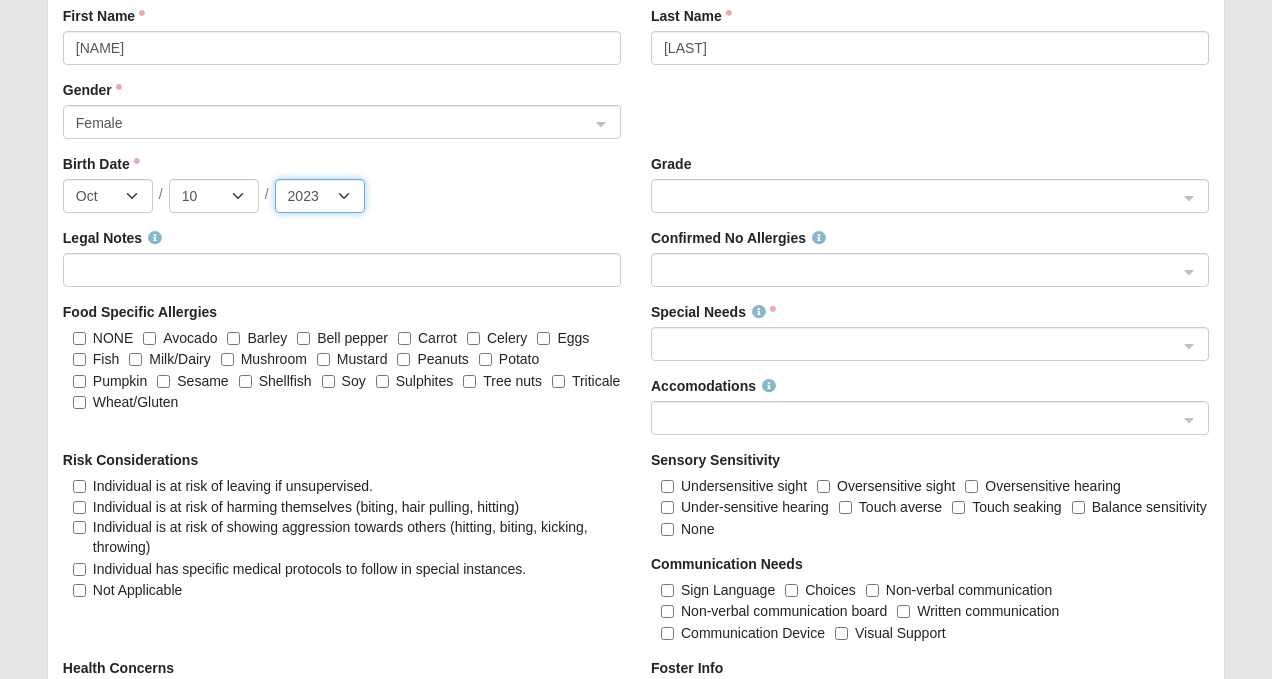 scroll, scrollTop: 2207, scrollLeft: 0, axis: vertical 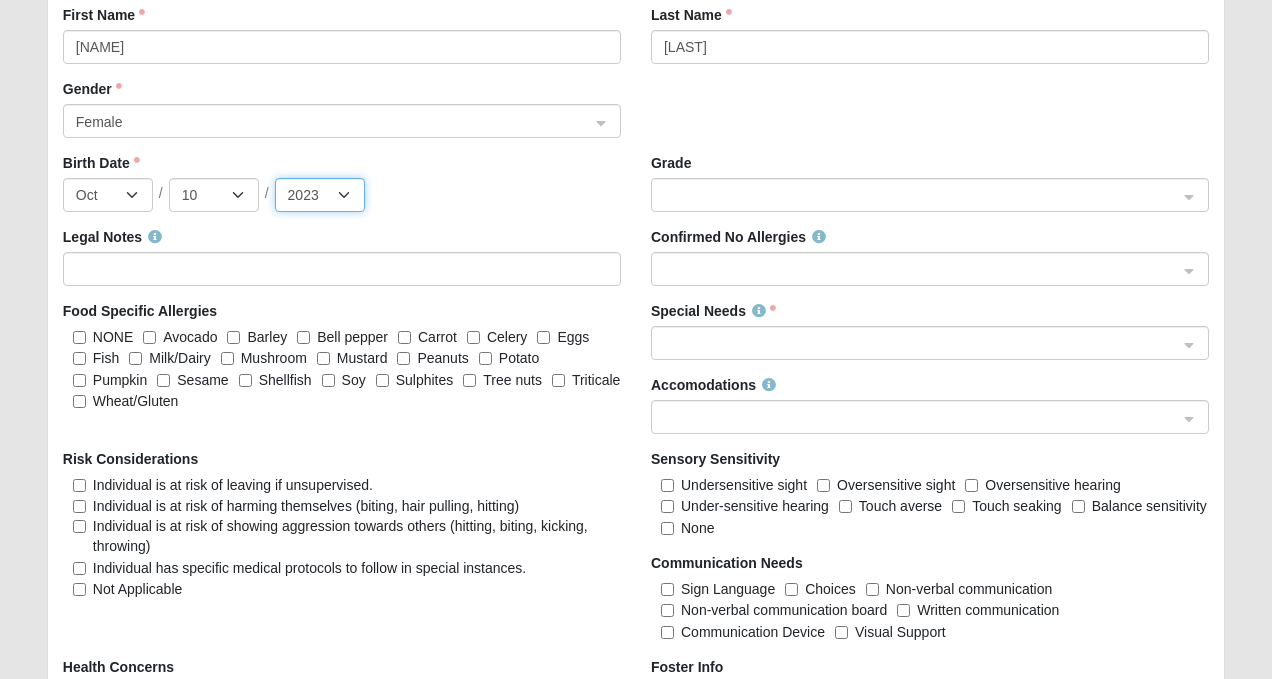 click 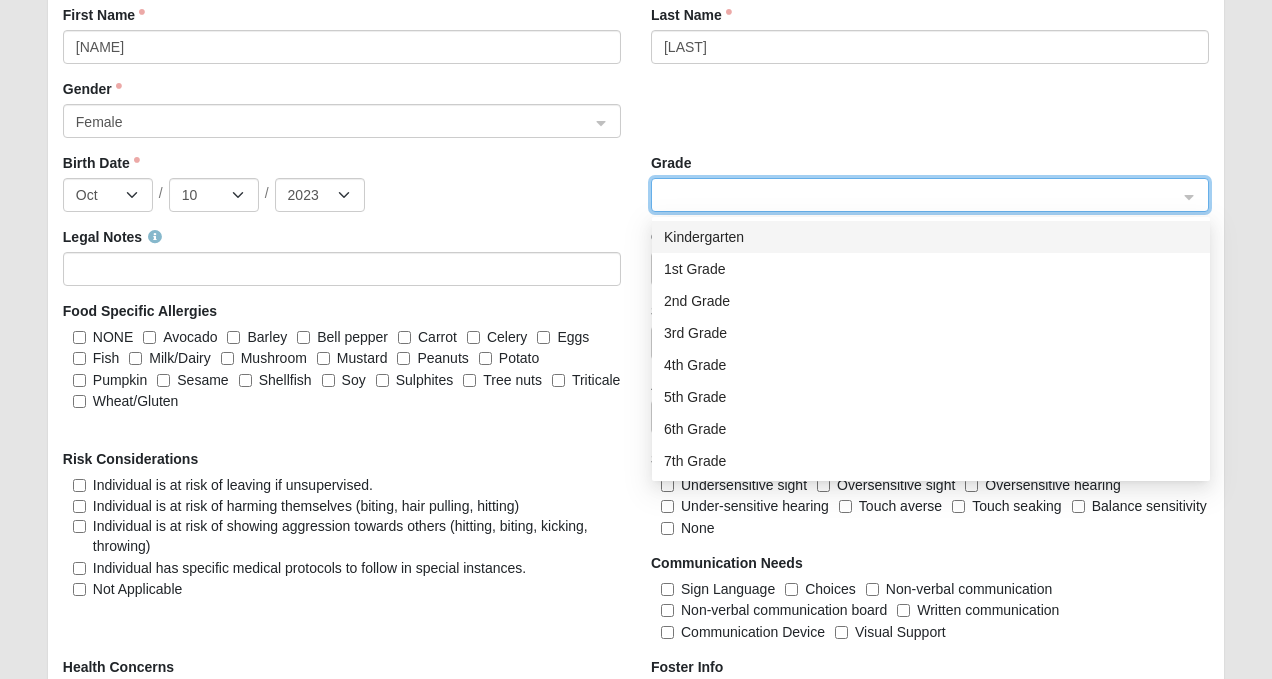 click on "Gender    Female 1 2   Male Female" 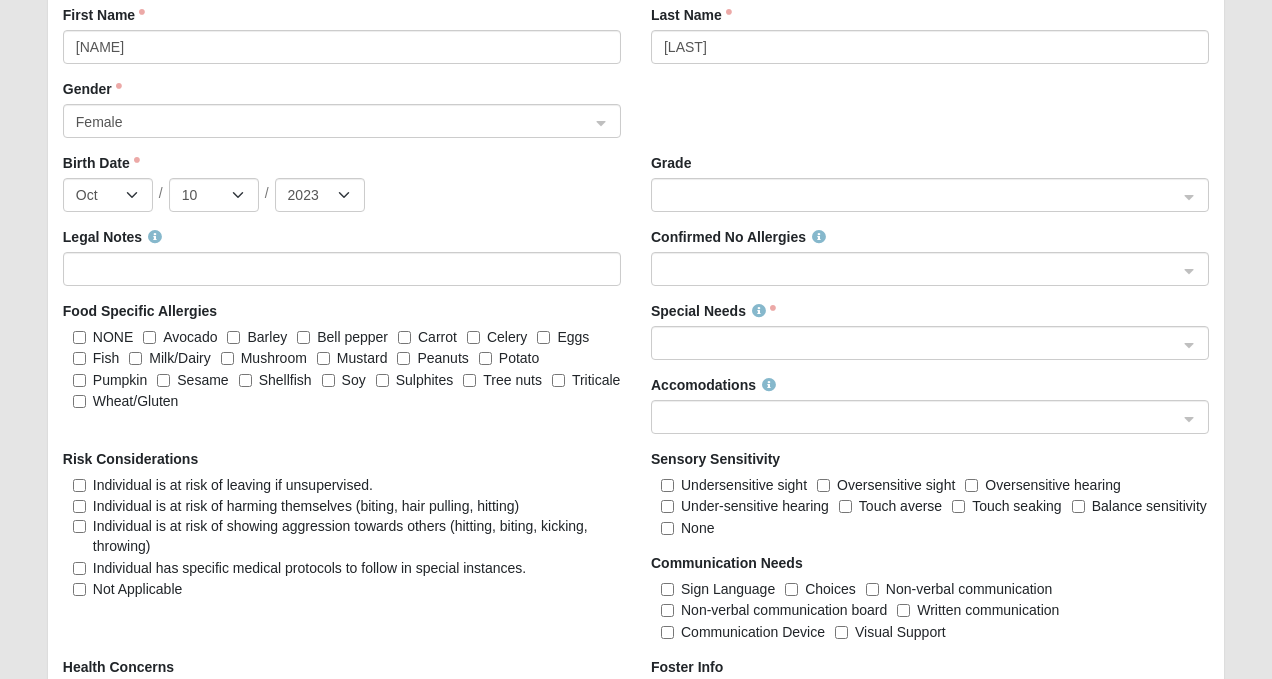 scroll, scrollTop: 2248, scrollLeft: 0, axis: vertical 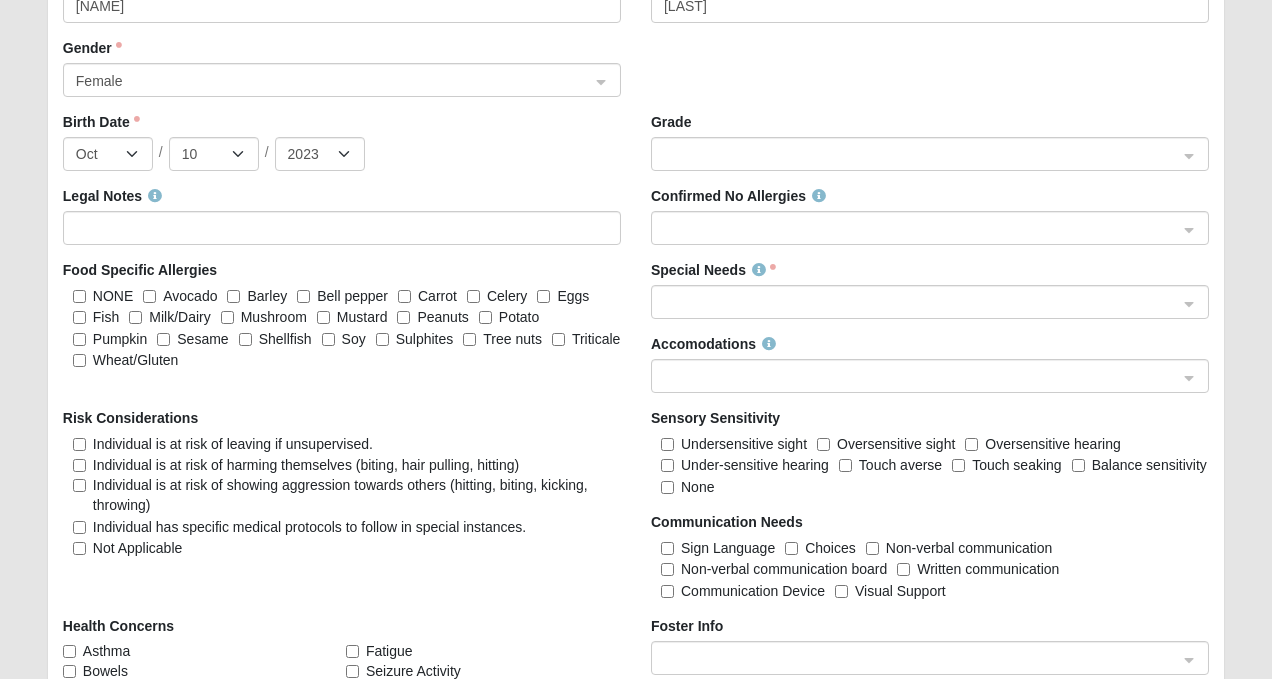 click 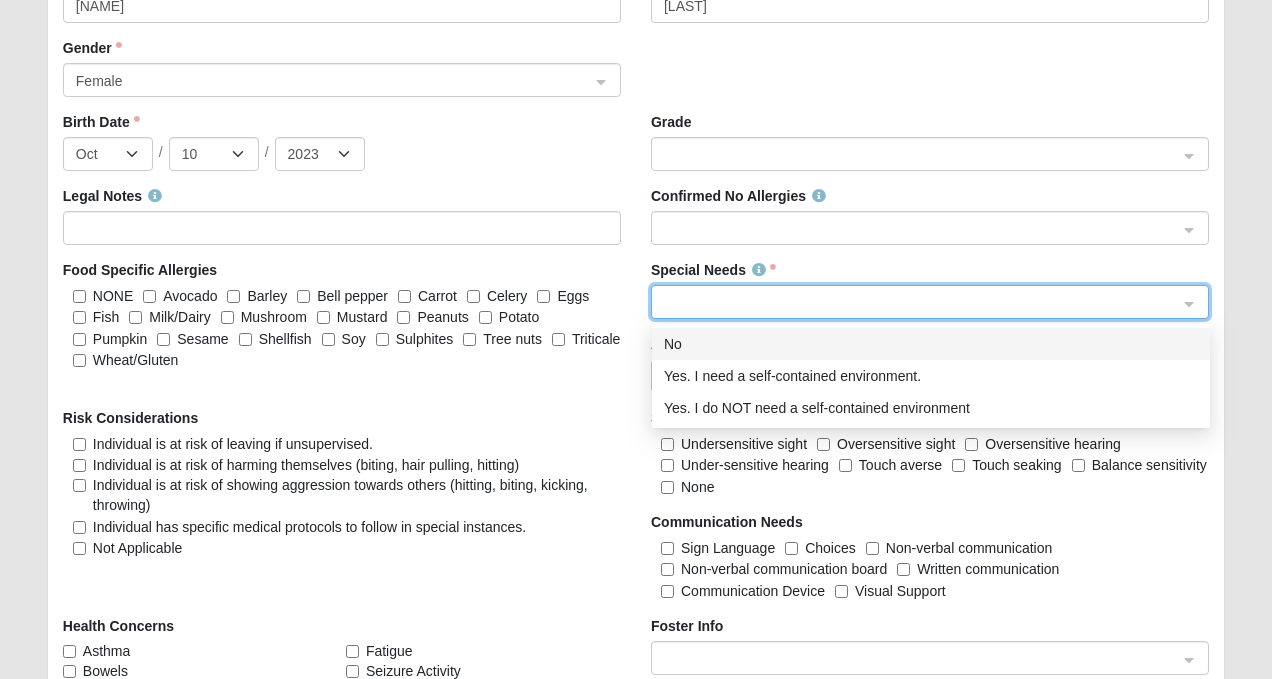 click on "No" at bounding box center [931, 344] 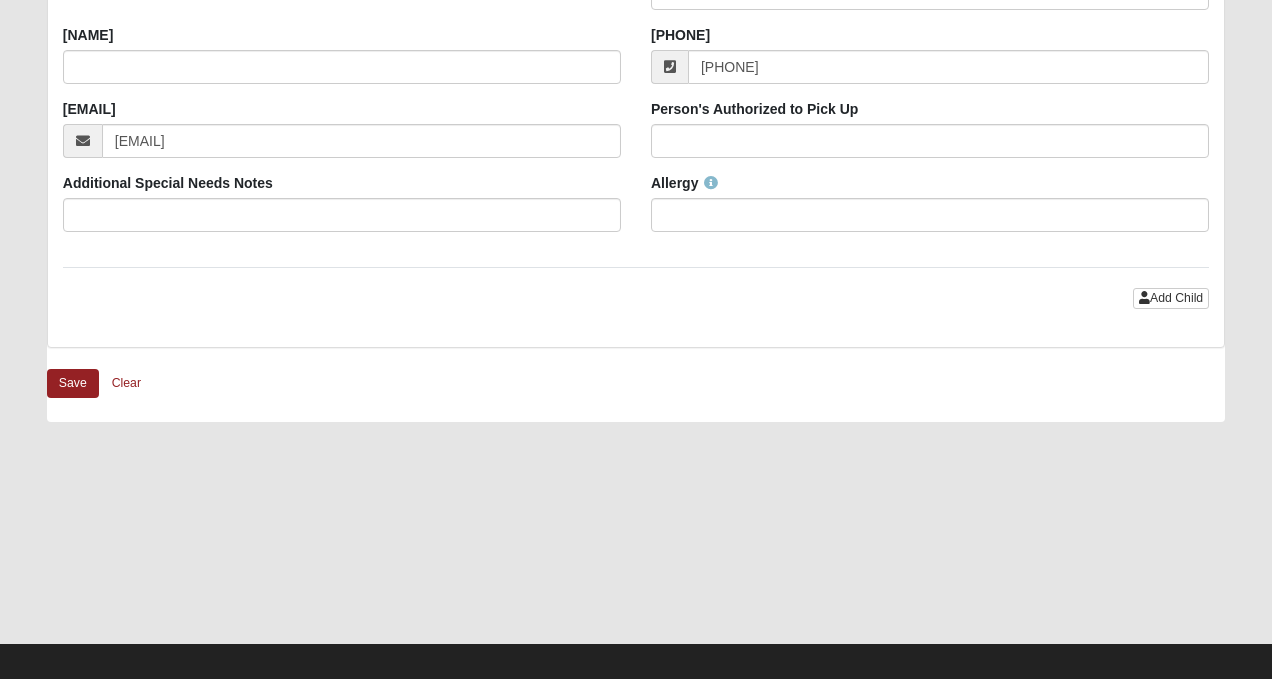 scroll, scrollTop: 2990, scrollLeft: 0, axis: vertical 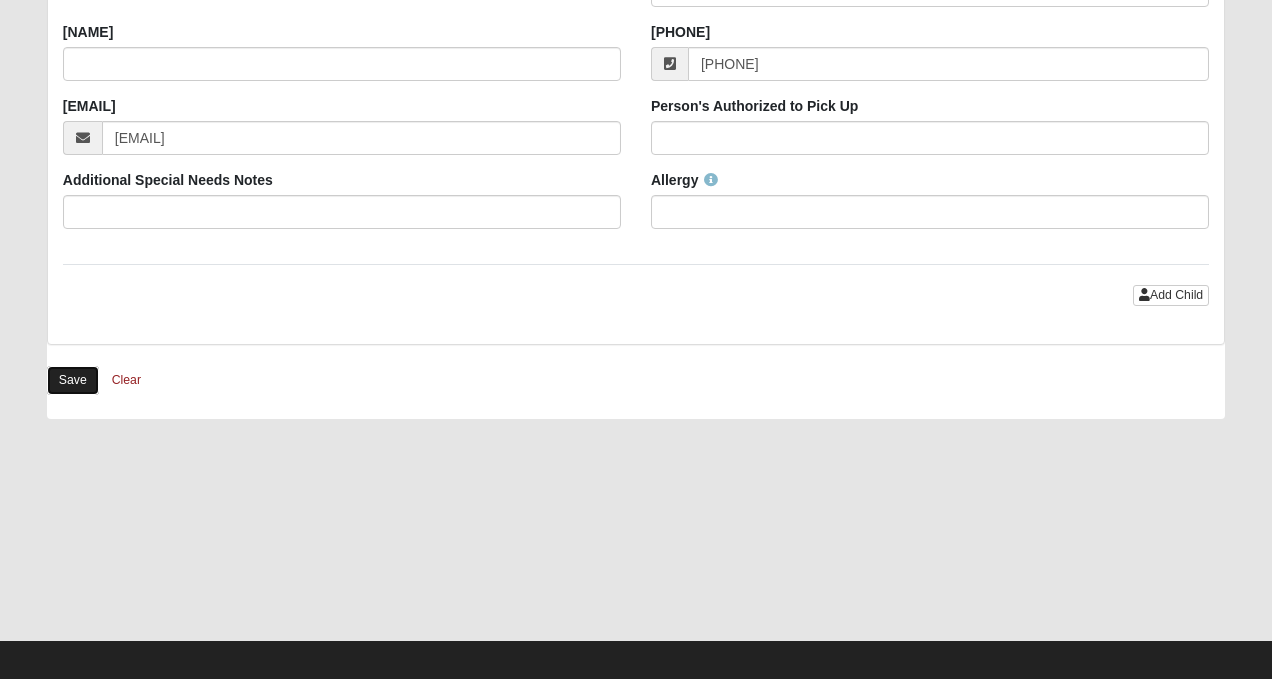 click on "Save" 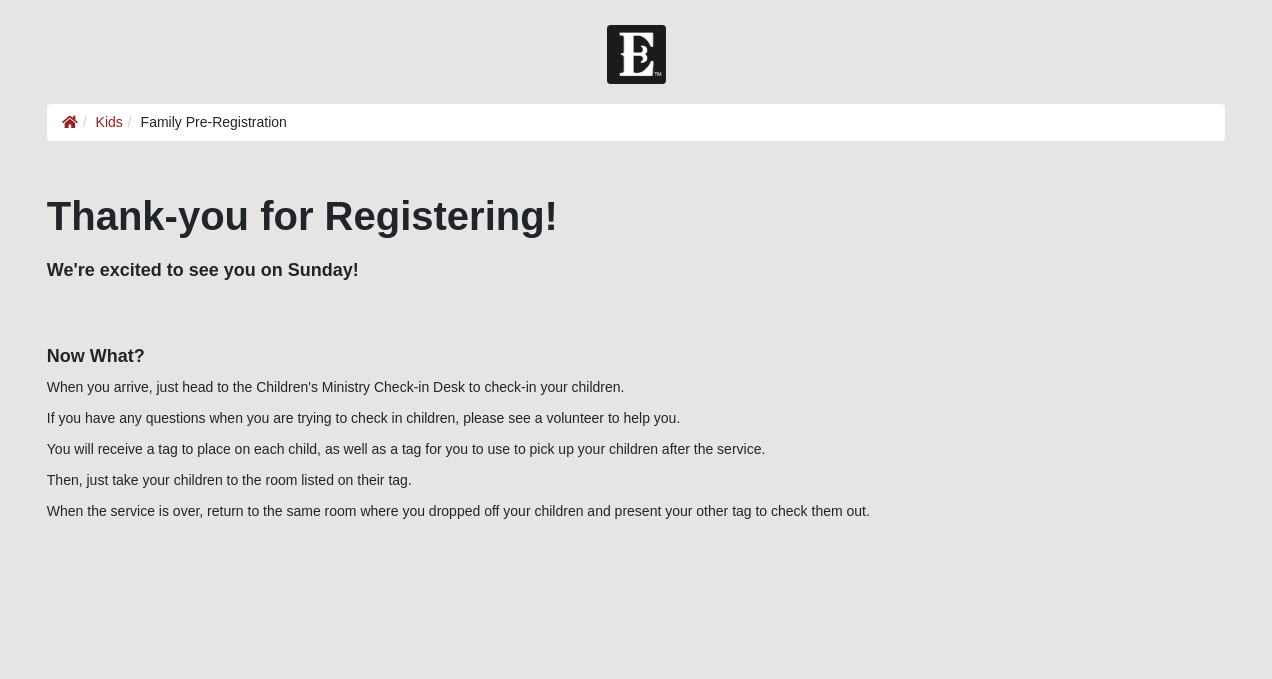 scroll, scrollTop: 0, scrollLeft: 0, axis: both 